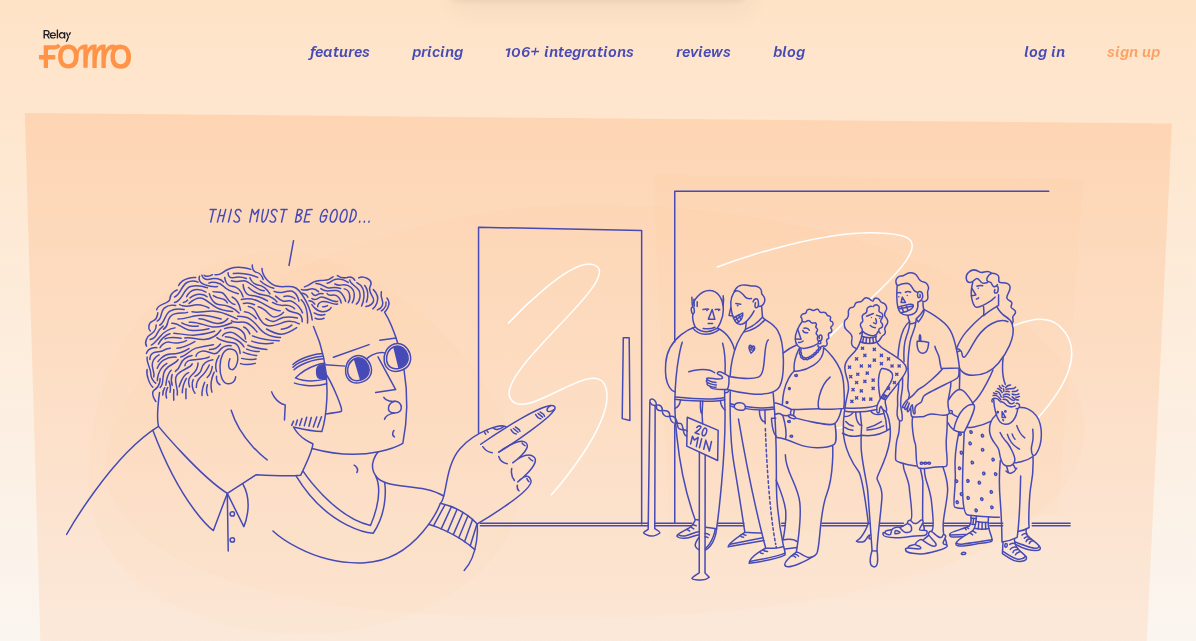 scroll, scrollTop: 0, scrollLeft: 0, axis: both 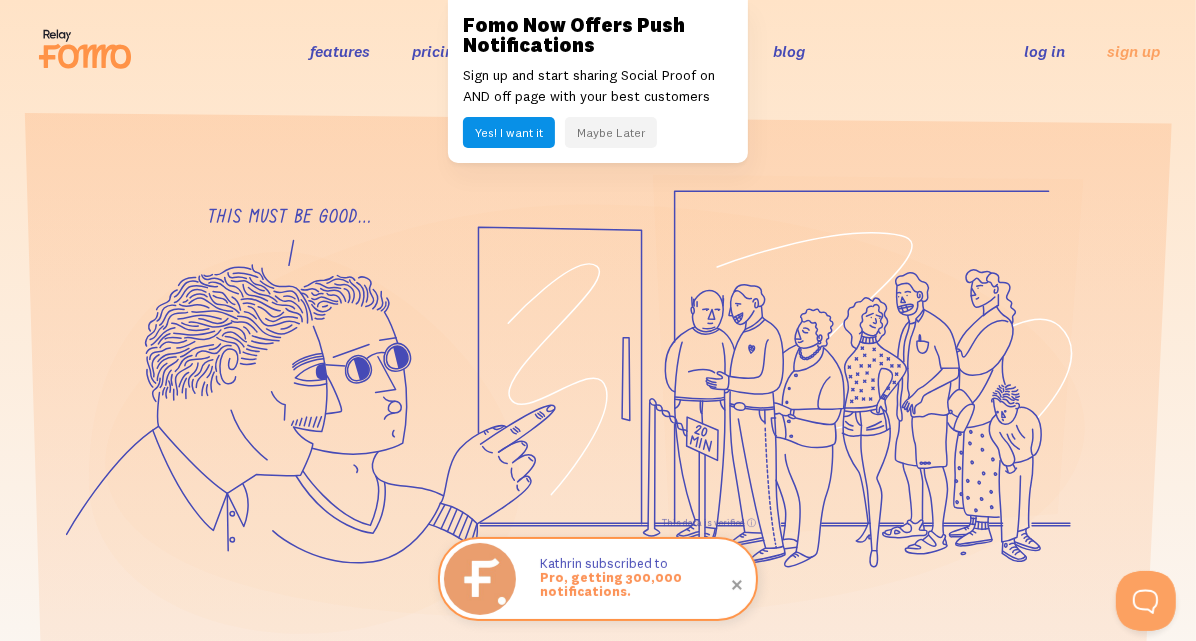 click on "log in" at bounding box center (1044, 51) 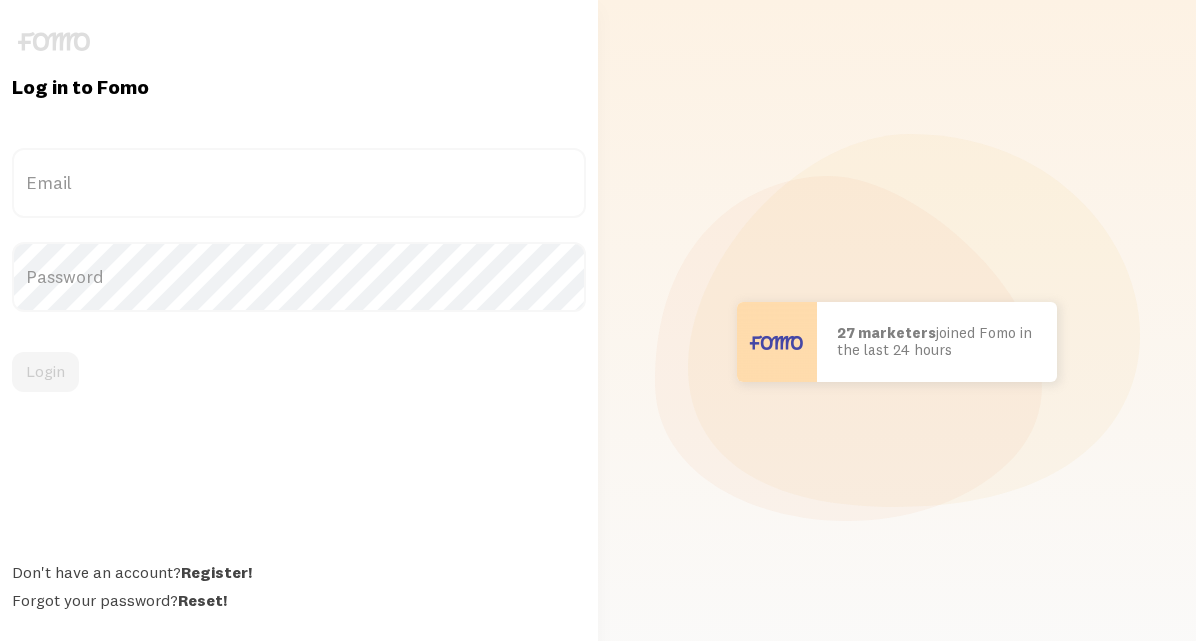 scroll, scrollTop: 0, scrollLeft: 0, axis: both 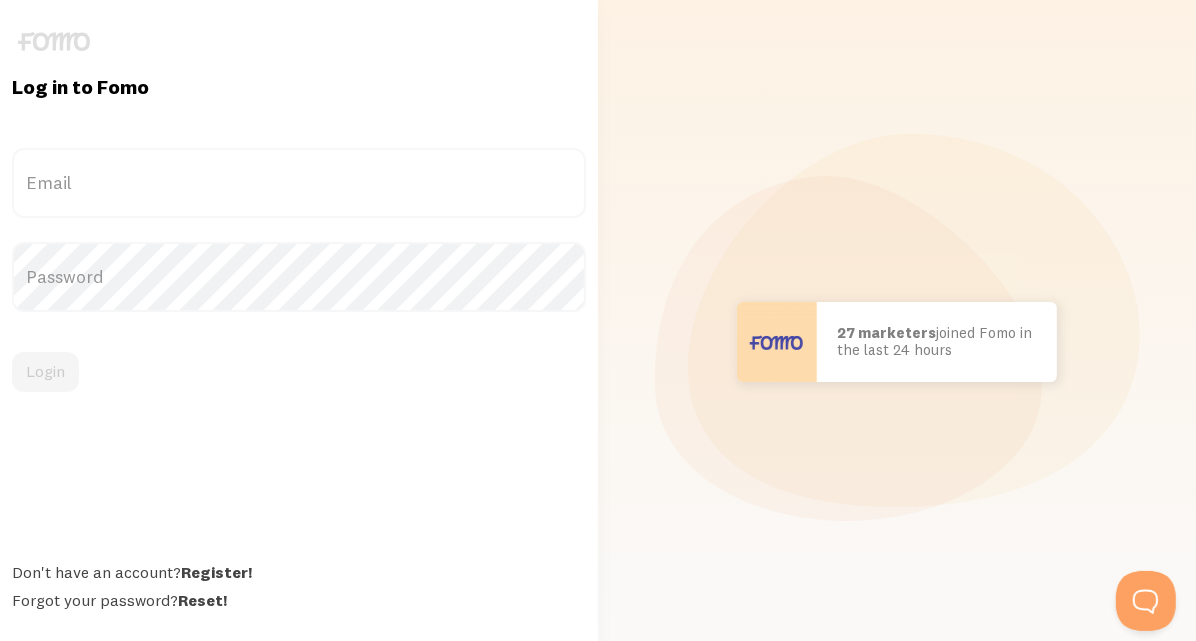 click on "Email" at bounding box center [299, 183] 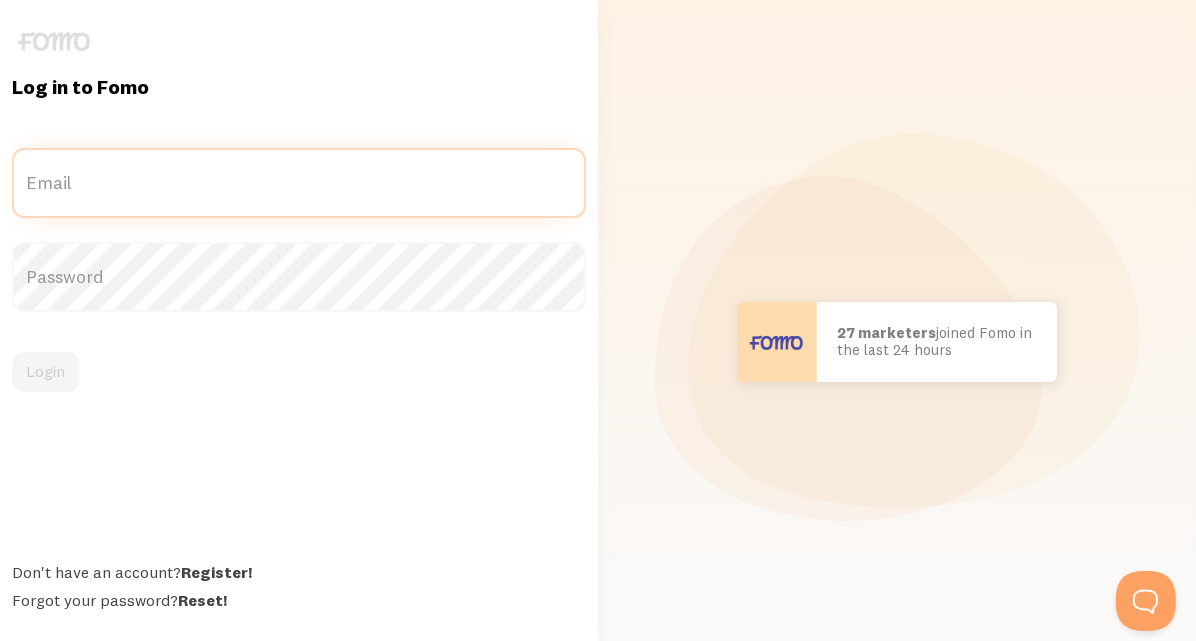 click on "Email" at bounding box center [299, 183] 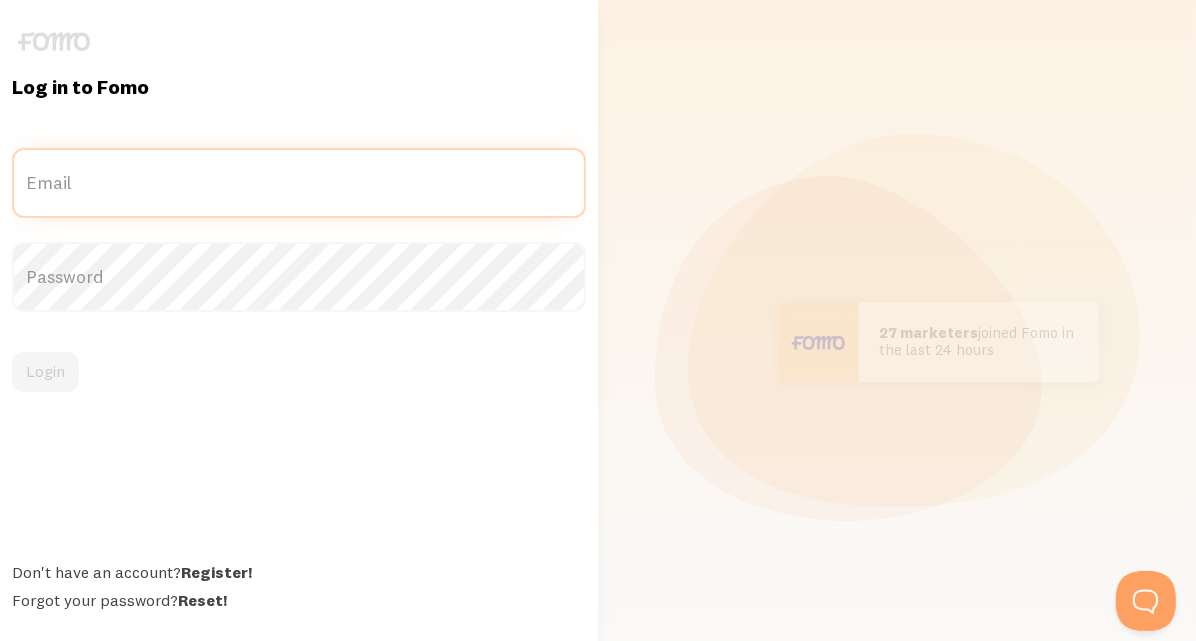 click at bounding box center [0, 684] 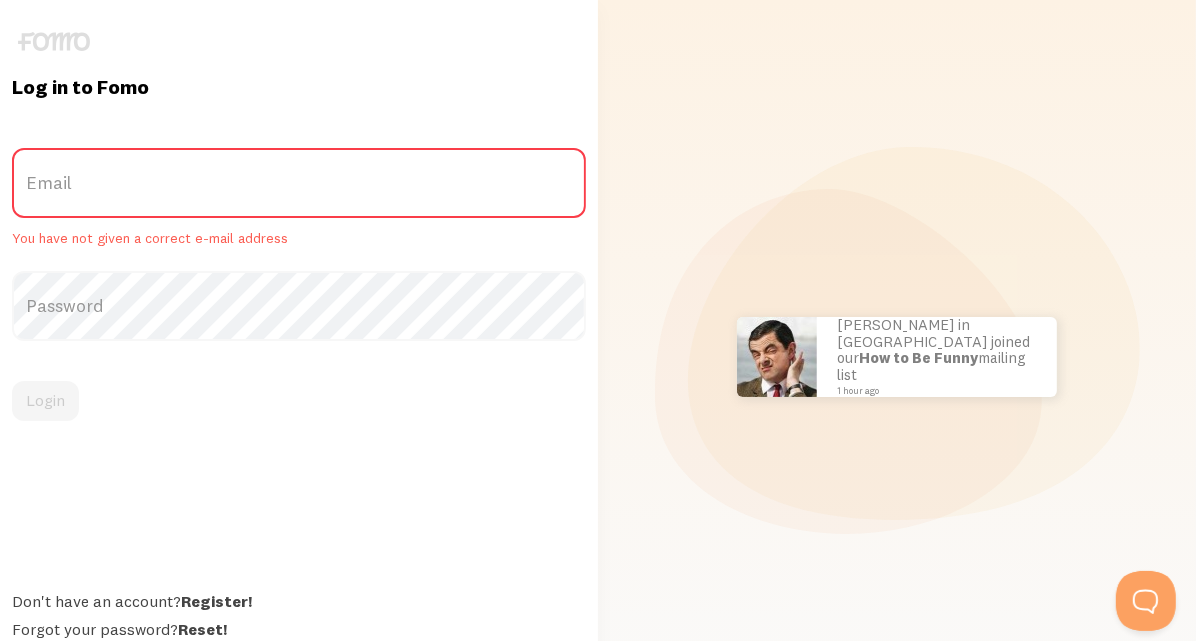 click on "Email" at bounding box center [299, 183] 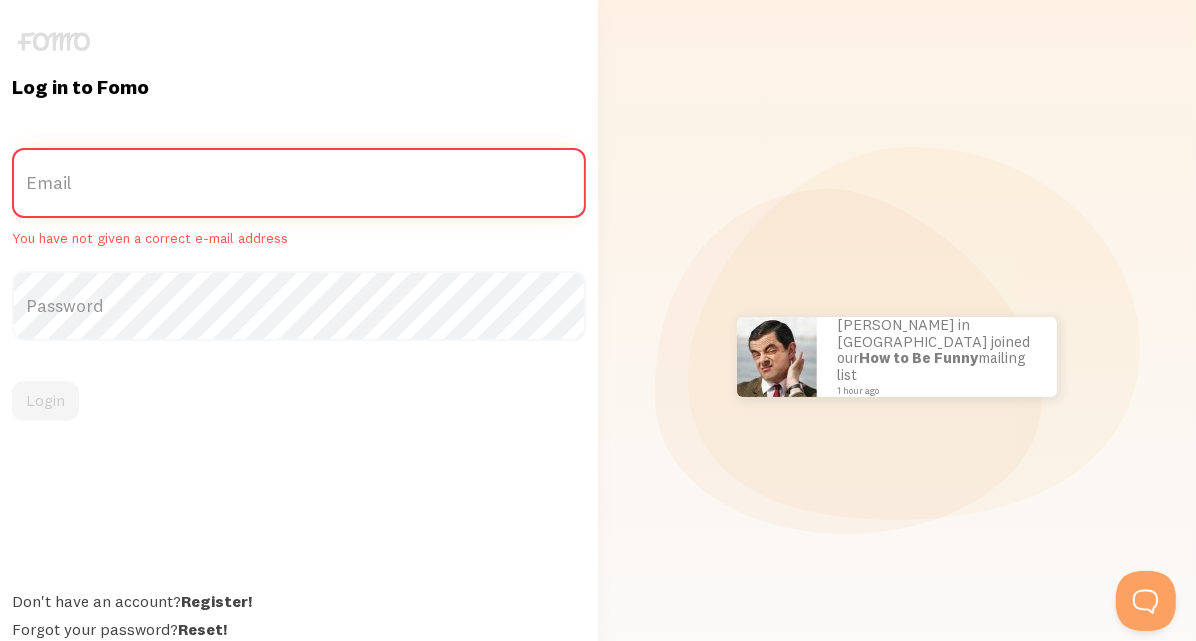 click on "Email" at bounding box center [299, 183] 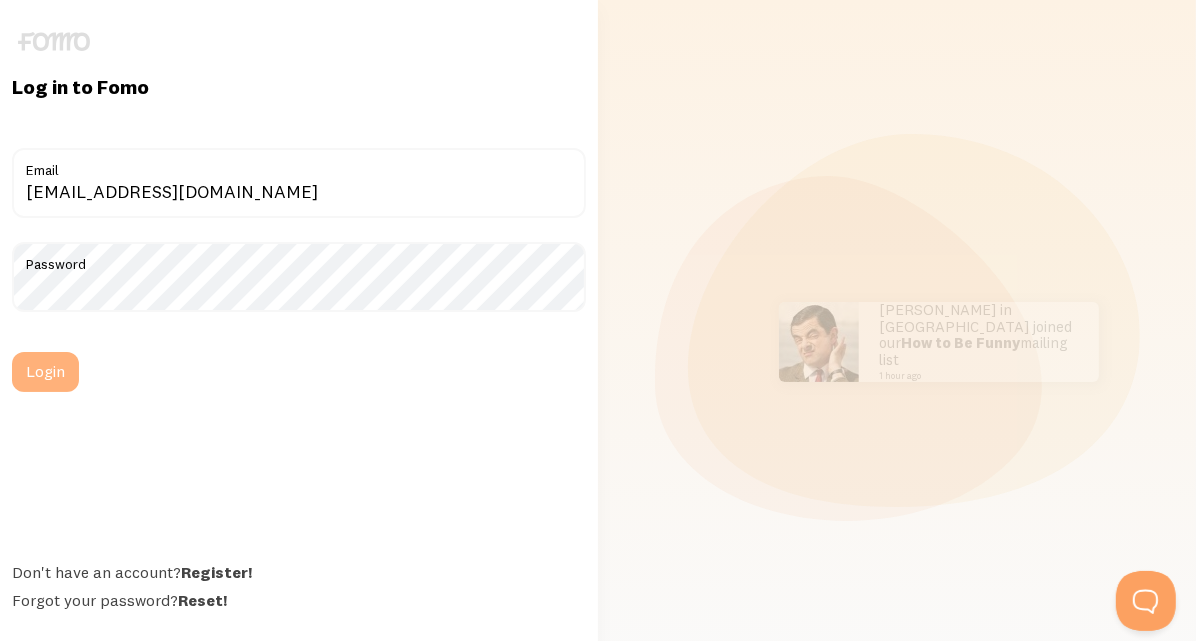 click on "Login" at bounding box center (45, 372) 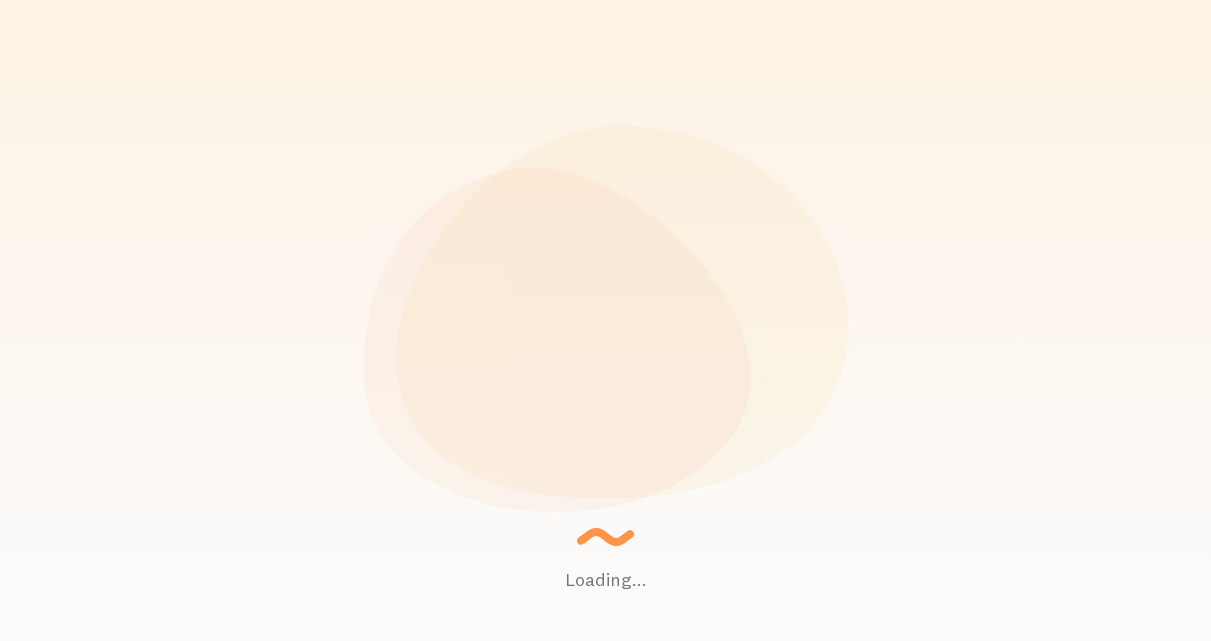 scroll, scrollTop: 0, scrollLeft: 0, axis: both 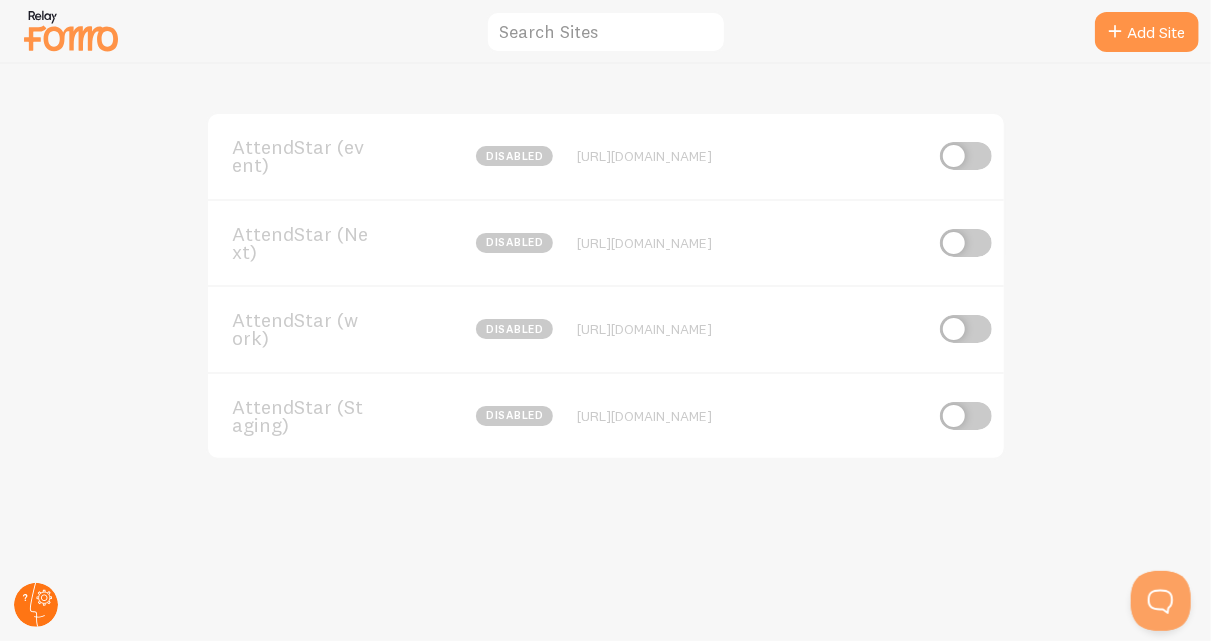 click 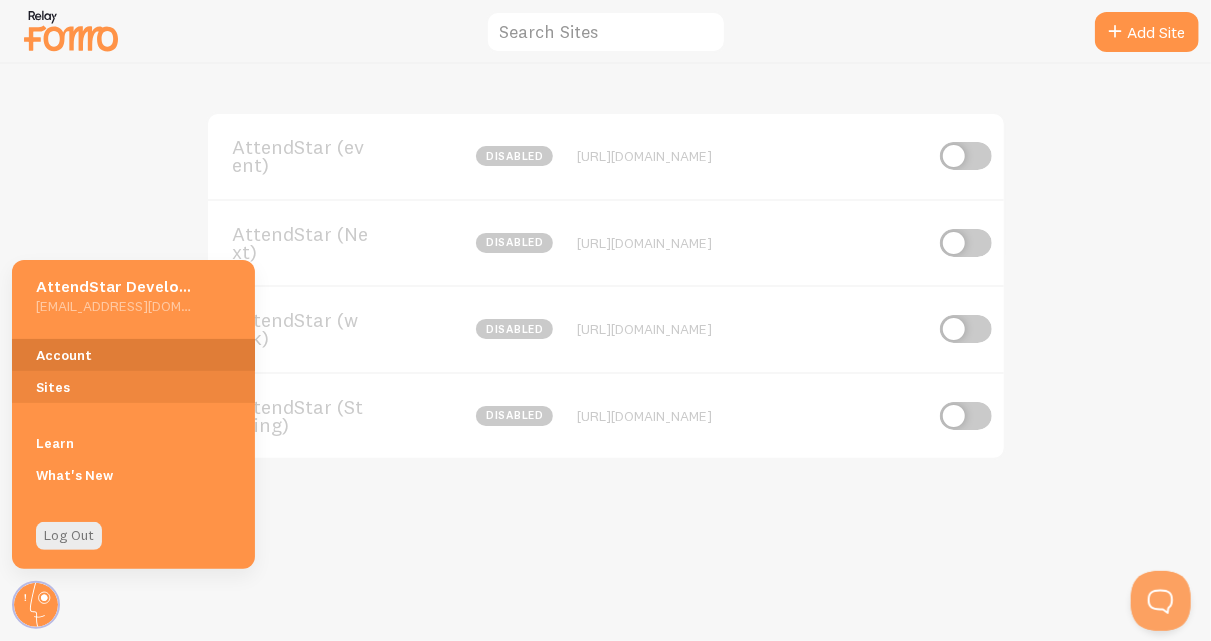 click on "Account" at bounding box center [133, 355] 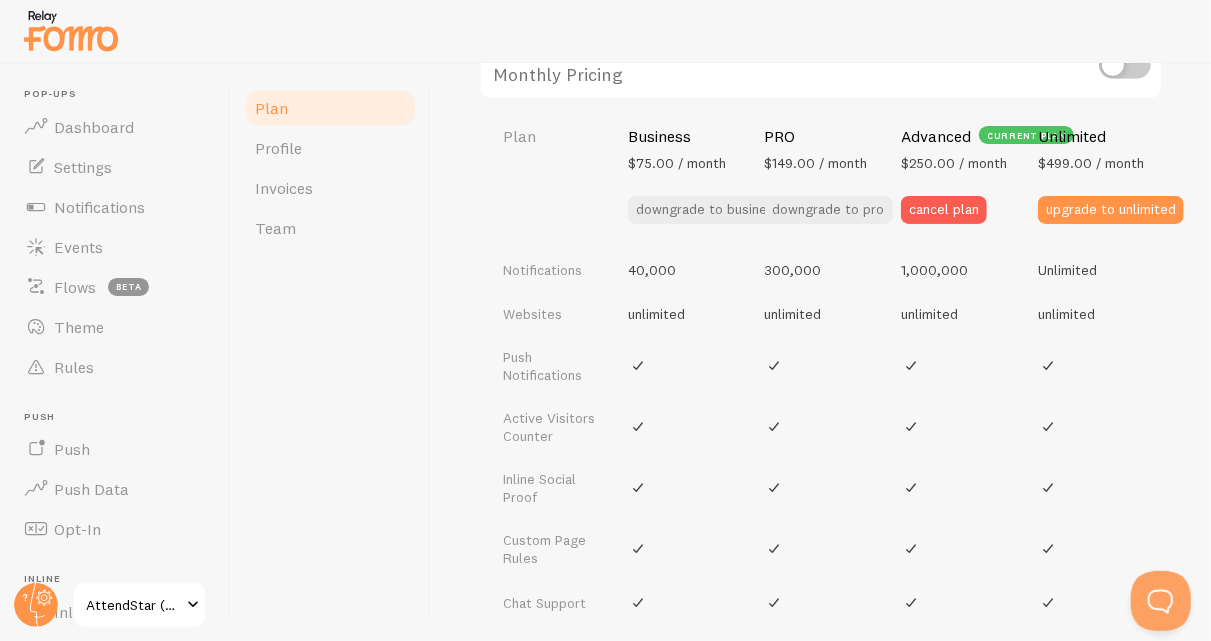 scroll, scrollTop: 710, scrollLeft: 0, axis: vertical 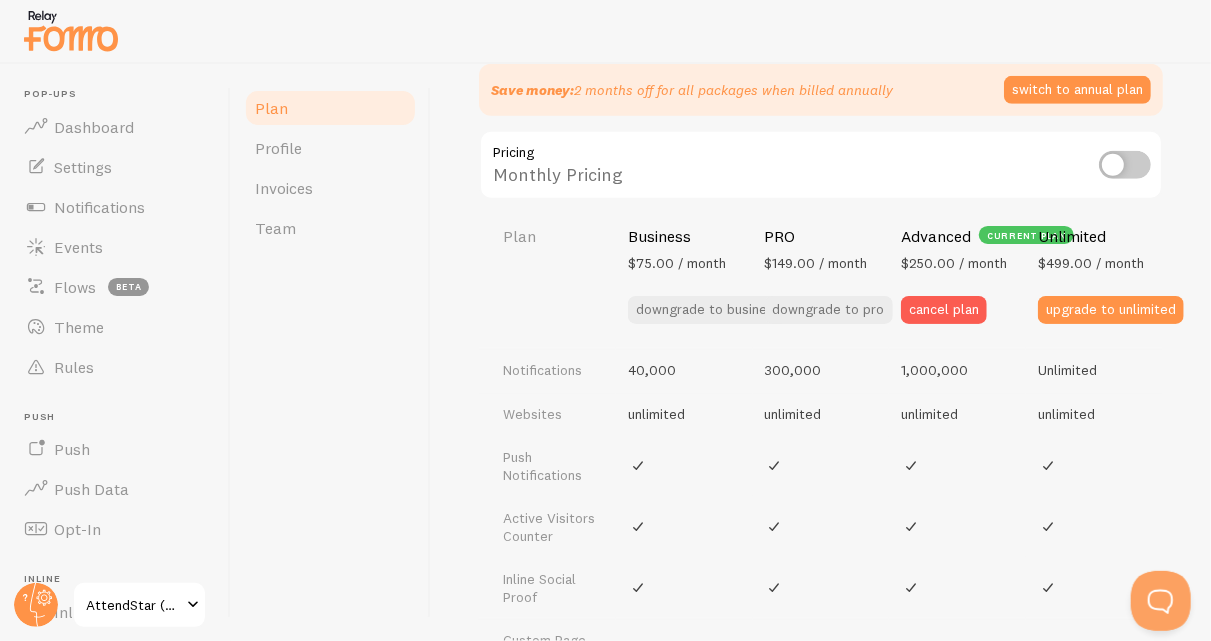 click on "Advanced
current plan
$250.00 /
month
cancel plan" at bounding box center (957, 275) 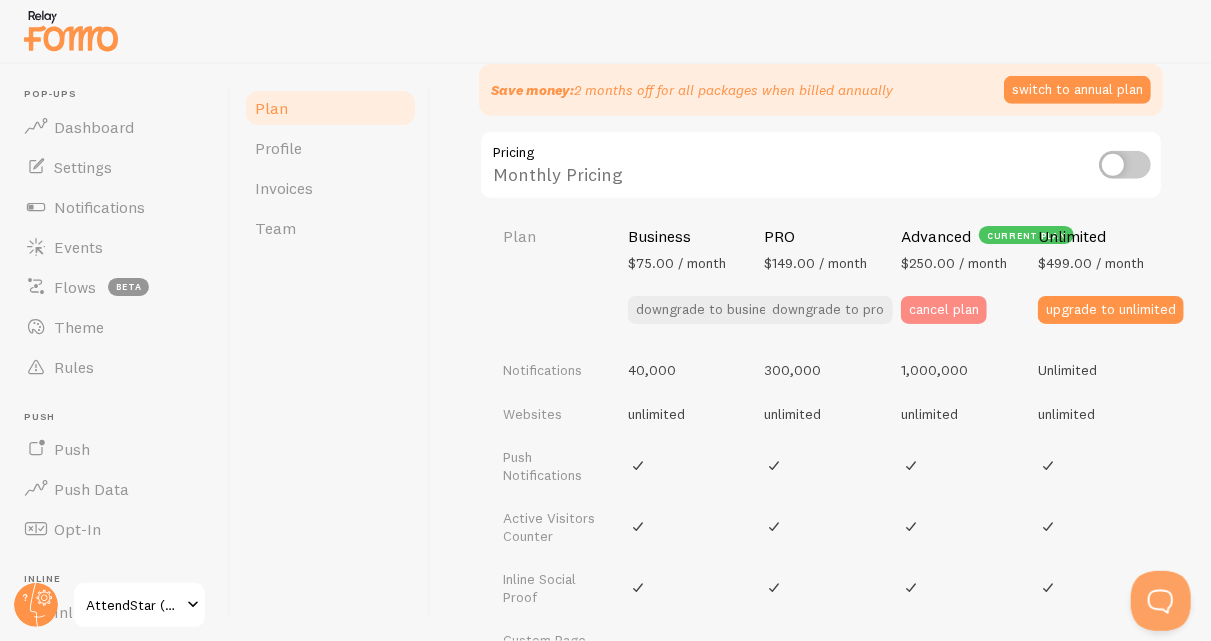 click on "cancel plan" at bounding box center [944, 310] 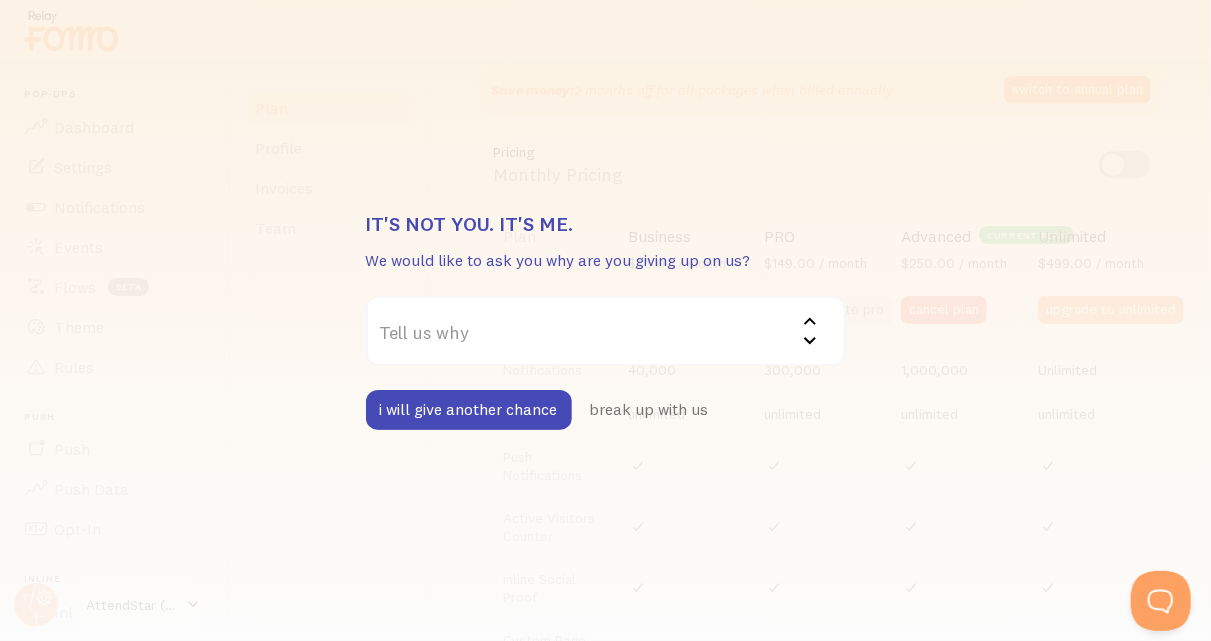 click on "Tell us why" at bounding box center (606, 331) 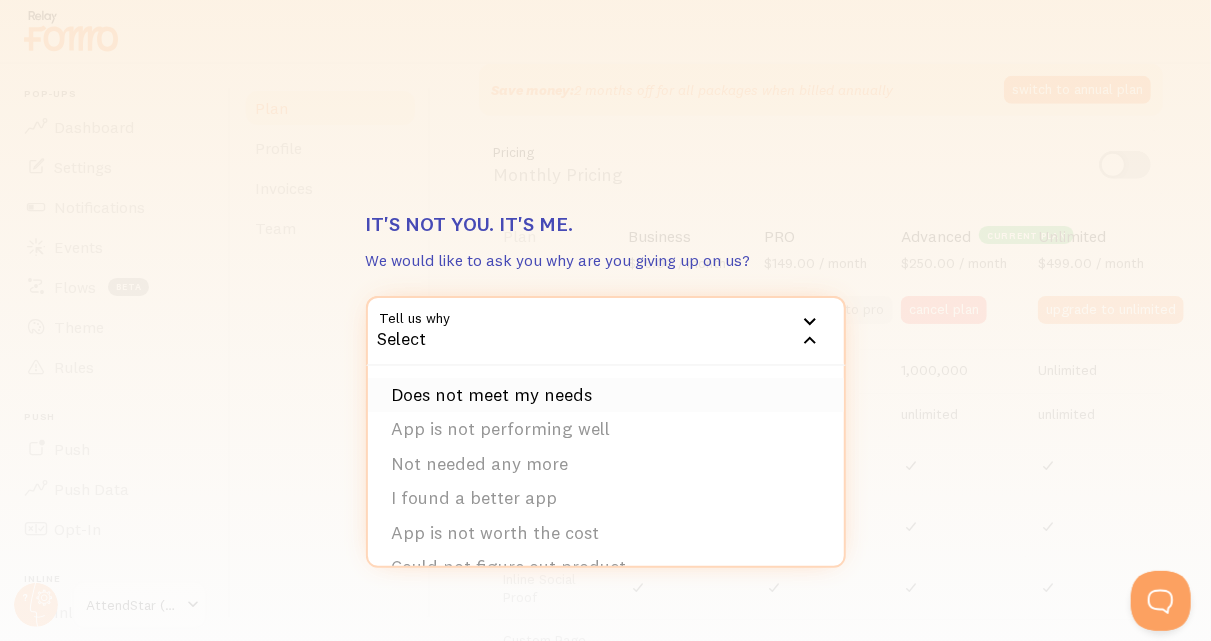 click on "Does not meet my needs" at bounding box center [606, 395] 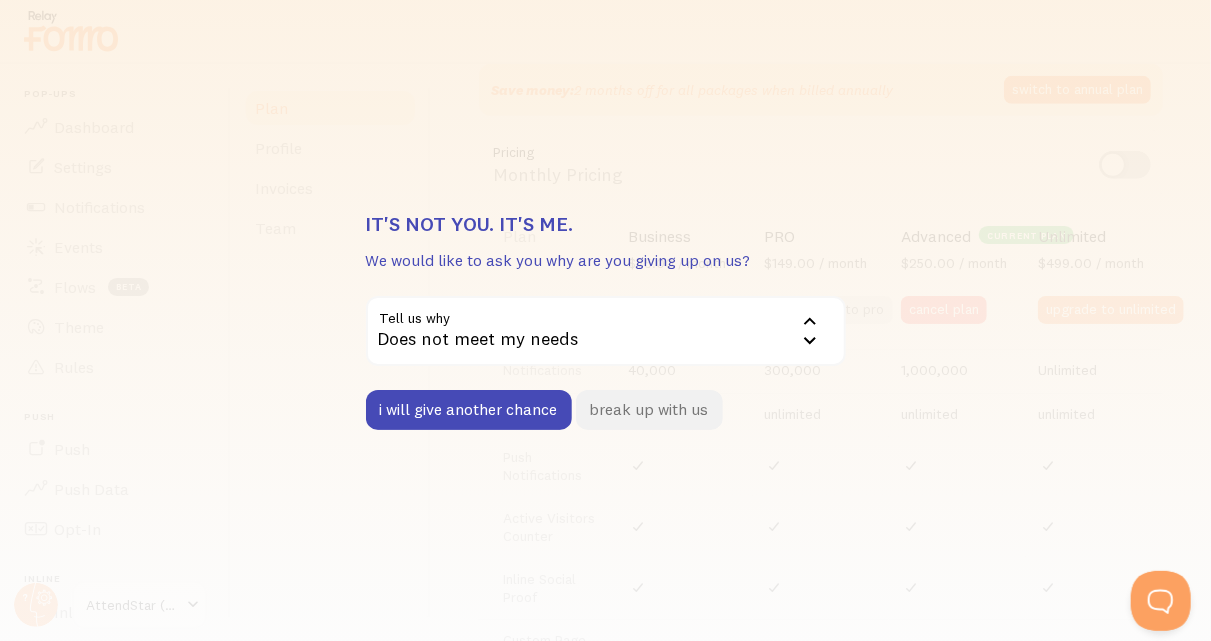 click on "break up with us" at bounding box center [649, 410] 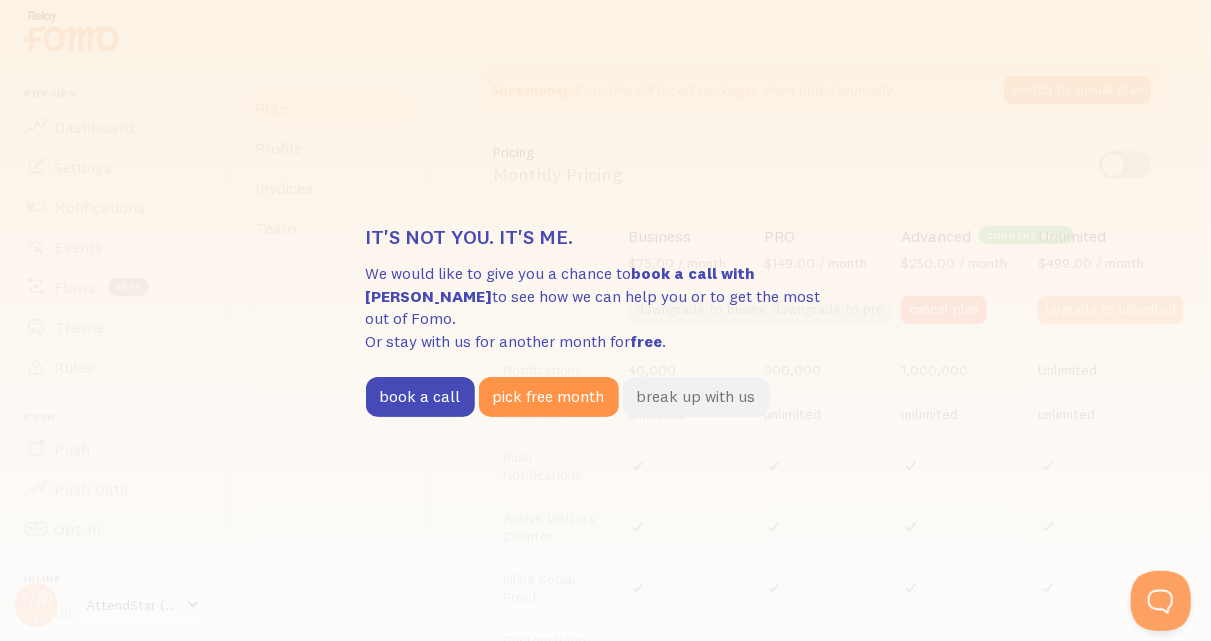 click on "break up with us" at bounding box center (696, 397) 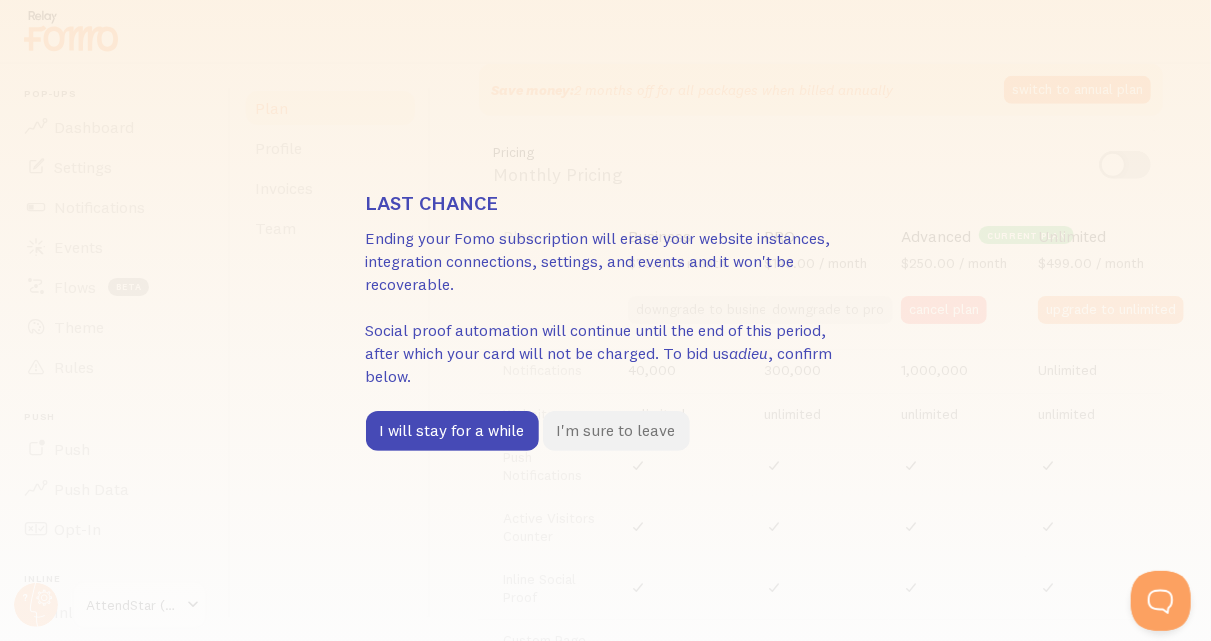click on "I'm sure to leave" at bounding box center (616, 431) 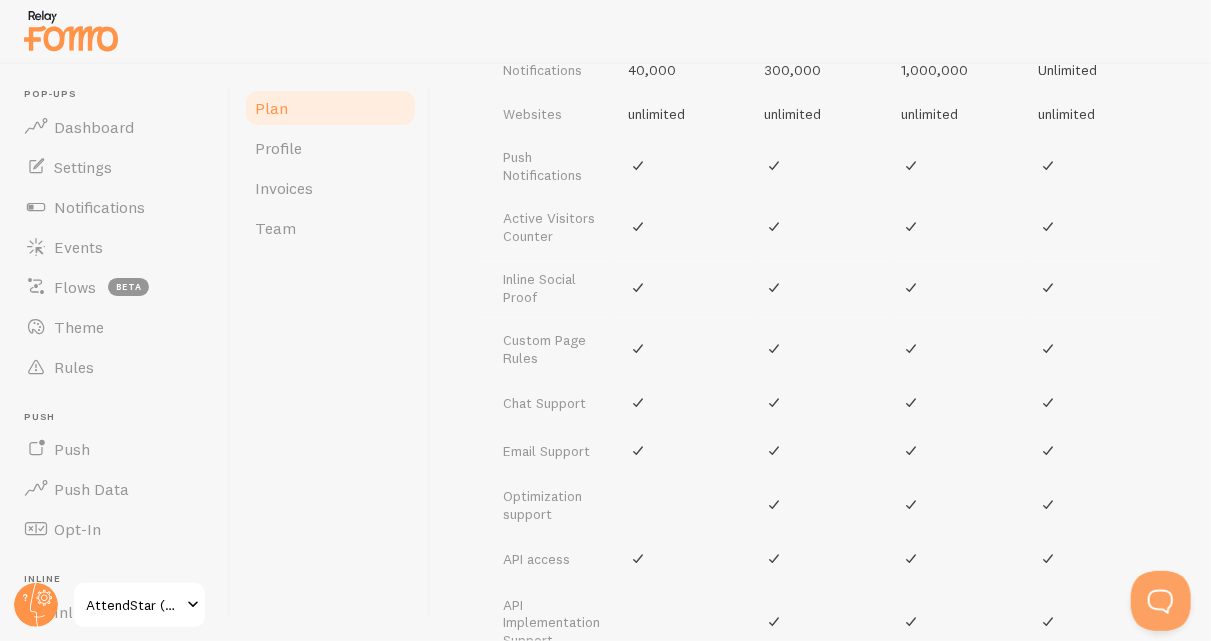 scroll, scrollTop: 878, scrollLeft: 0, axis: vertical 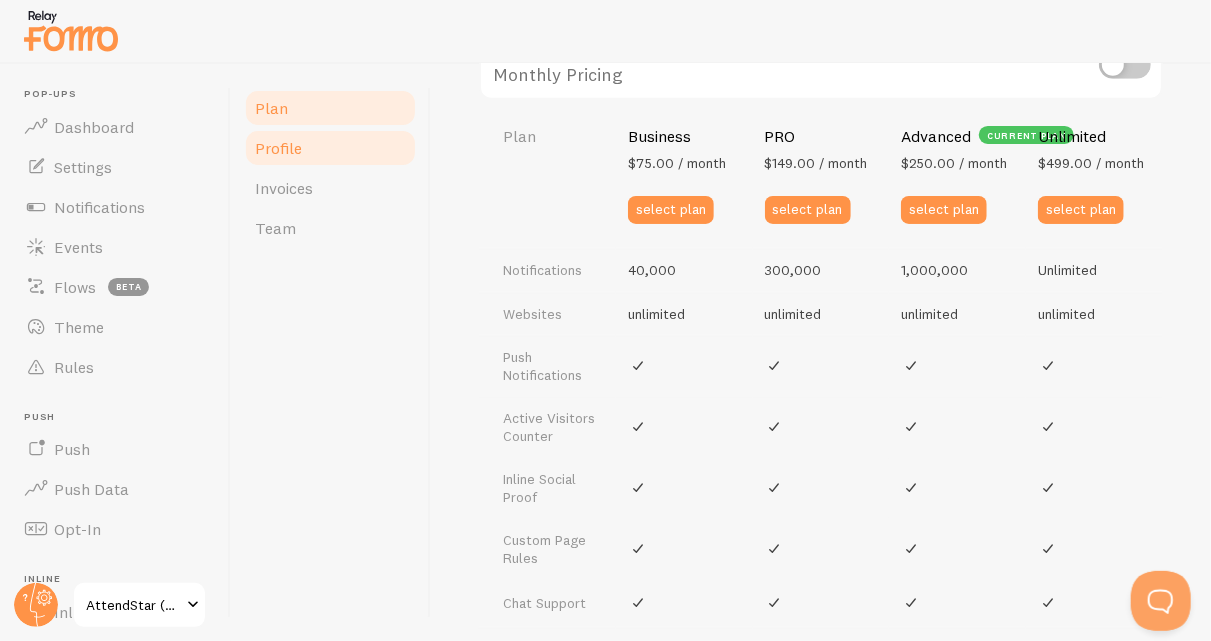 click on "Profile" at bounding box center (278, 148) 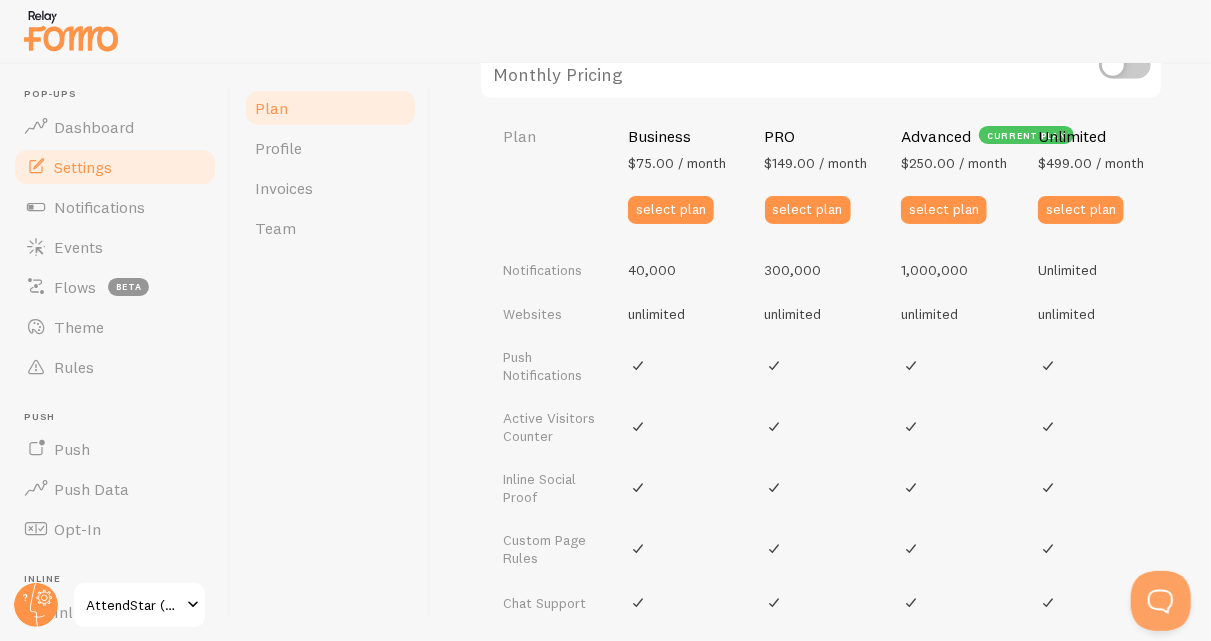 click on "Settings" at bounding box center (83, 167) 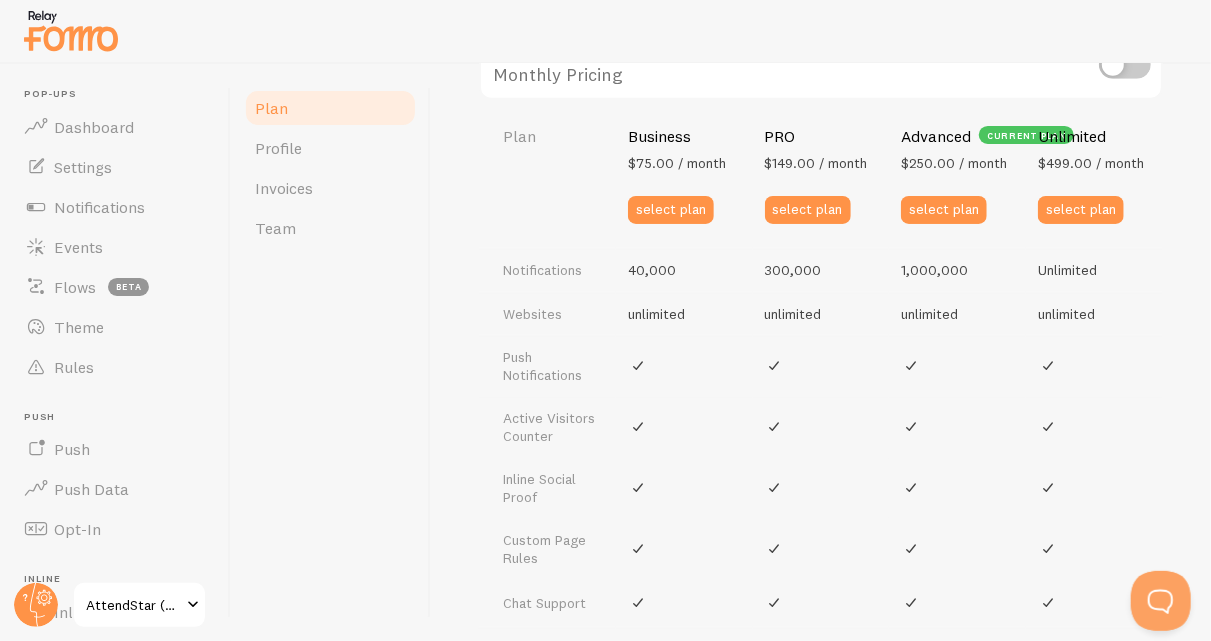 click on "Unlimited" at bounding box center (1094, 136) 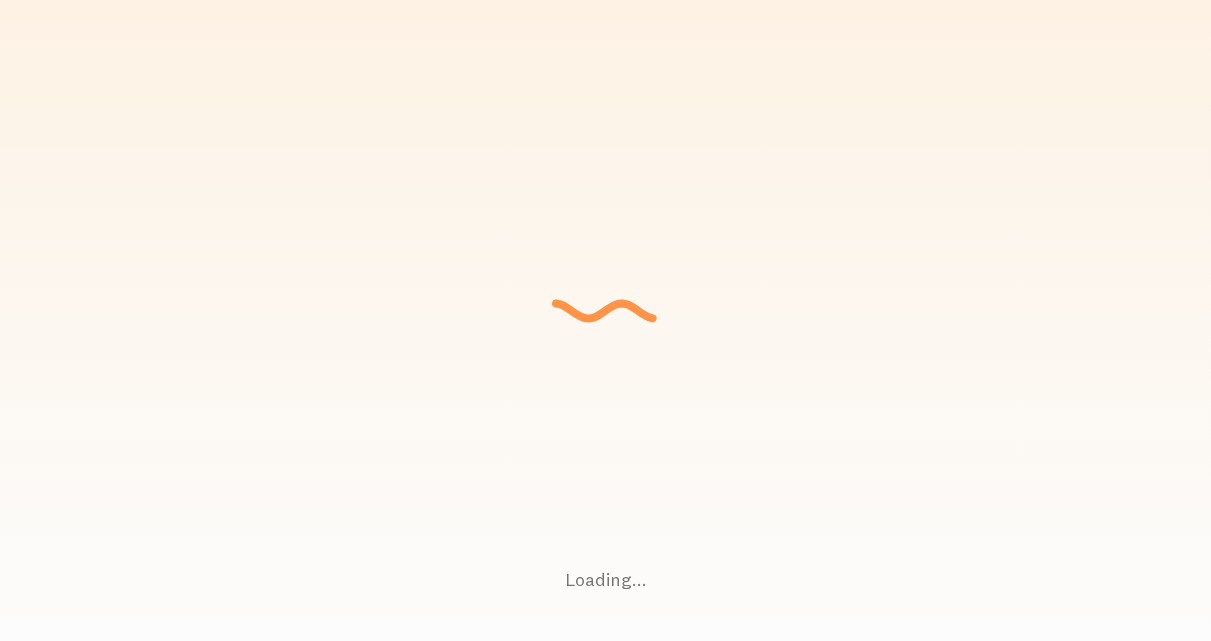 scroll, scrollTop: 0, scrollLeft: 0, axis: both 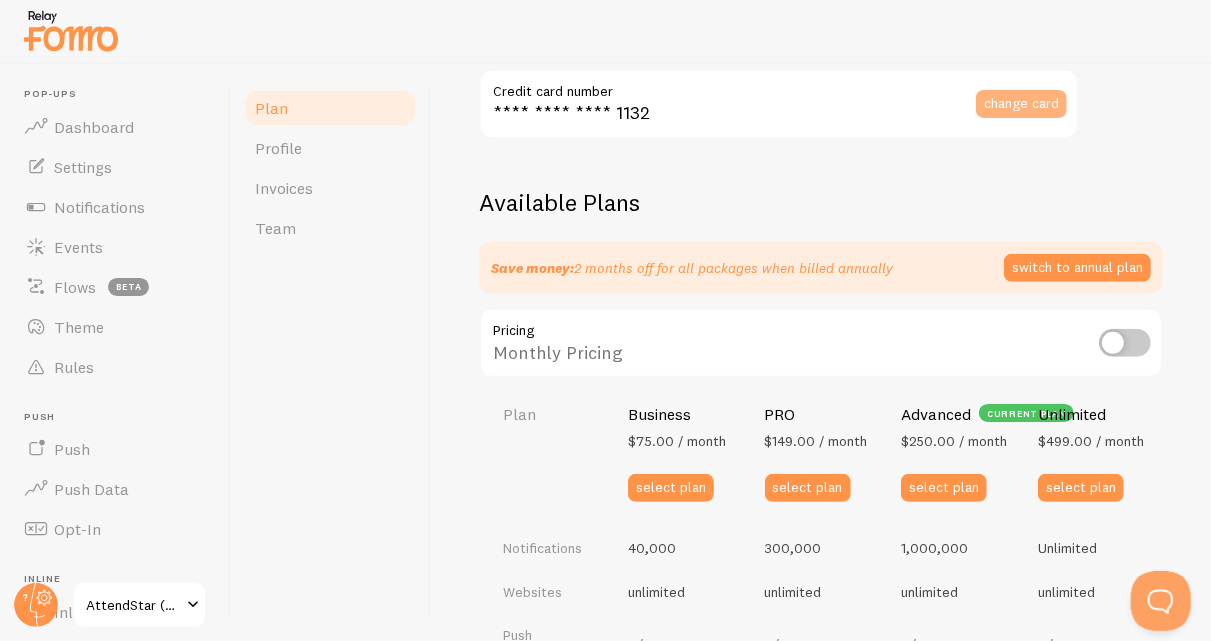 click on "change card" at bounding box center (1021, 103) 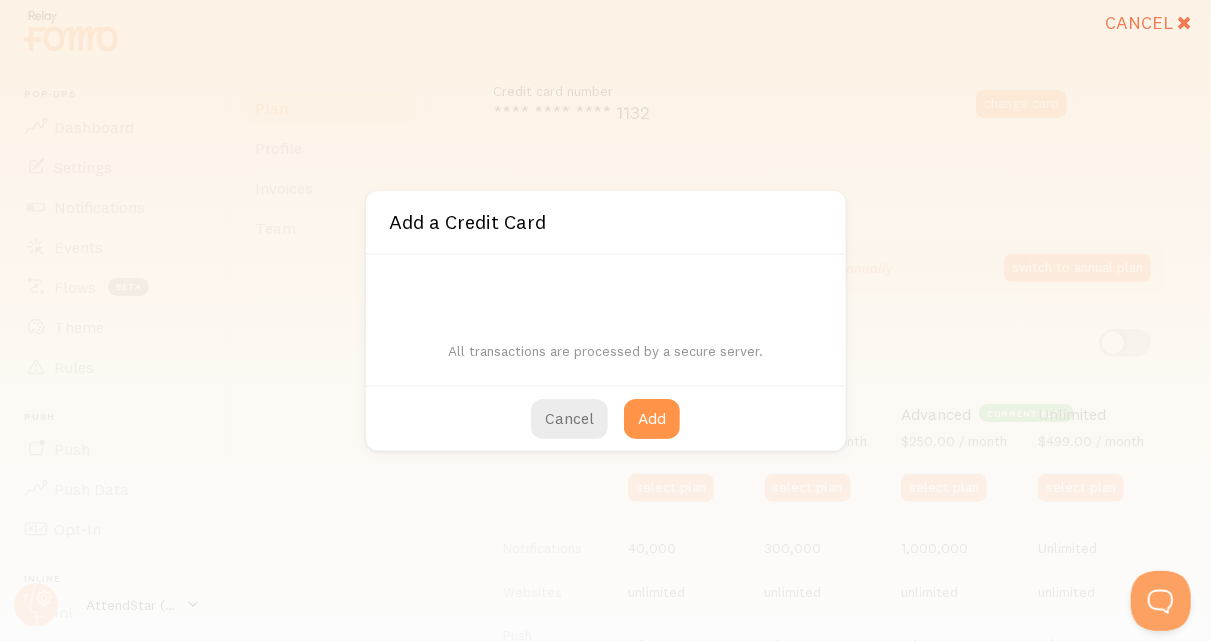 click on "Cancel    Add a Credit Card
All transactions are processed by a secure server.
Cancel
Add" at bounding box center [605, 320] 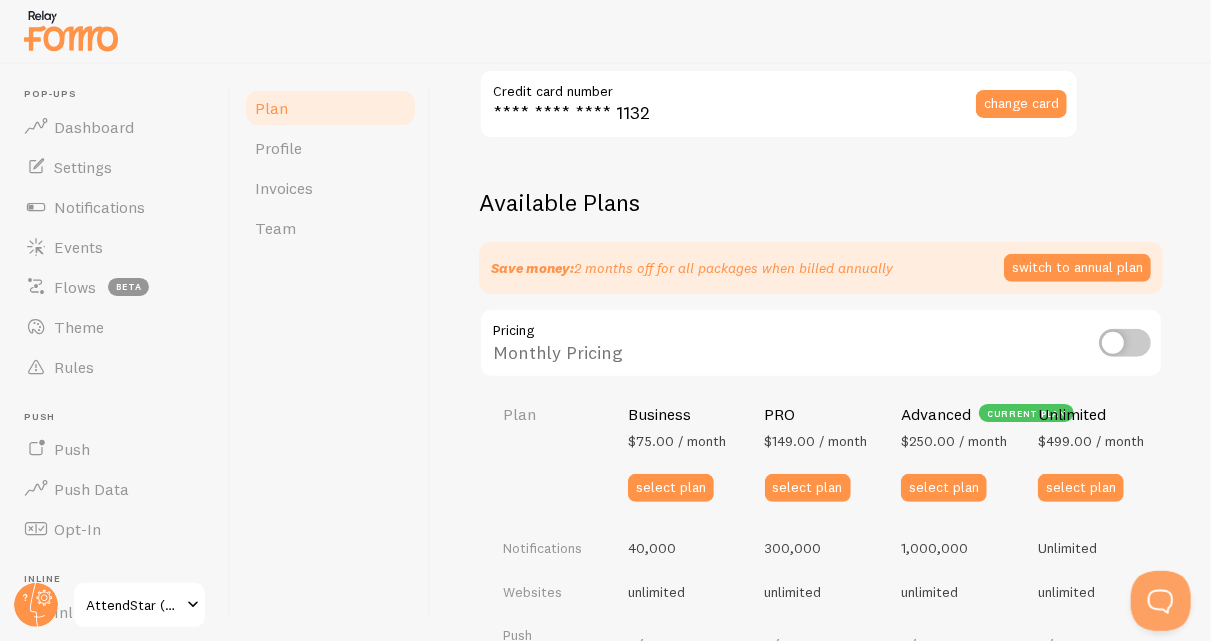 click on "Credit card number" at bounding box center (779, 86) 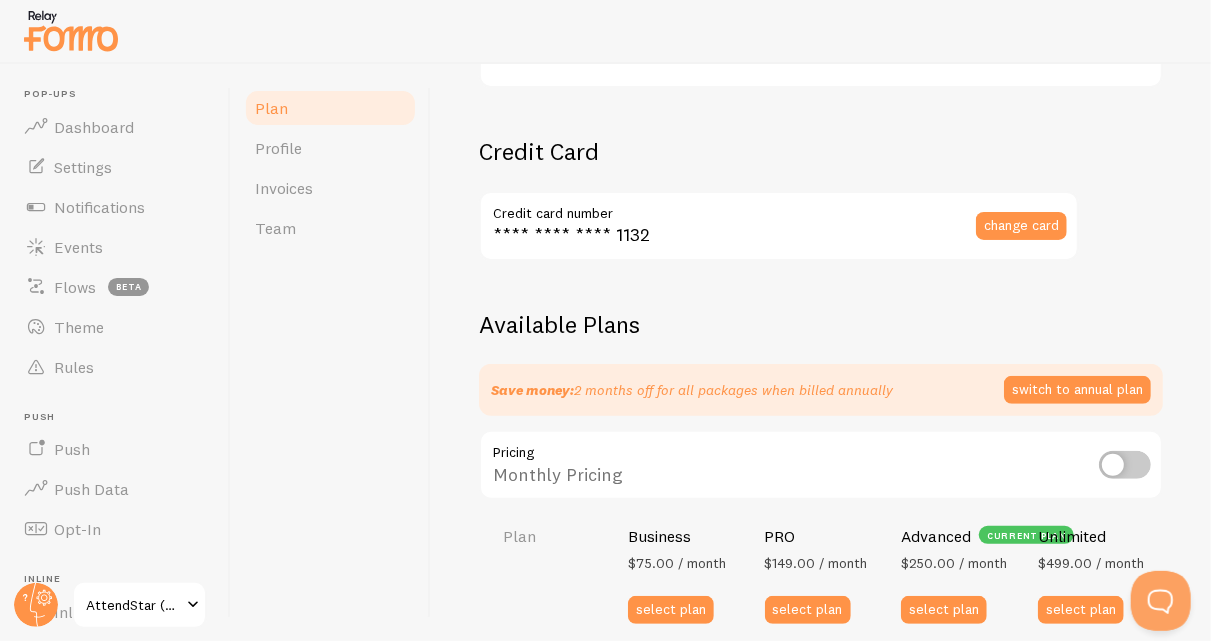 scroll, scrollTop: 278, scrollLeft: 0, axis: vertical 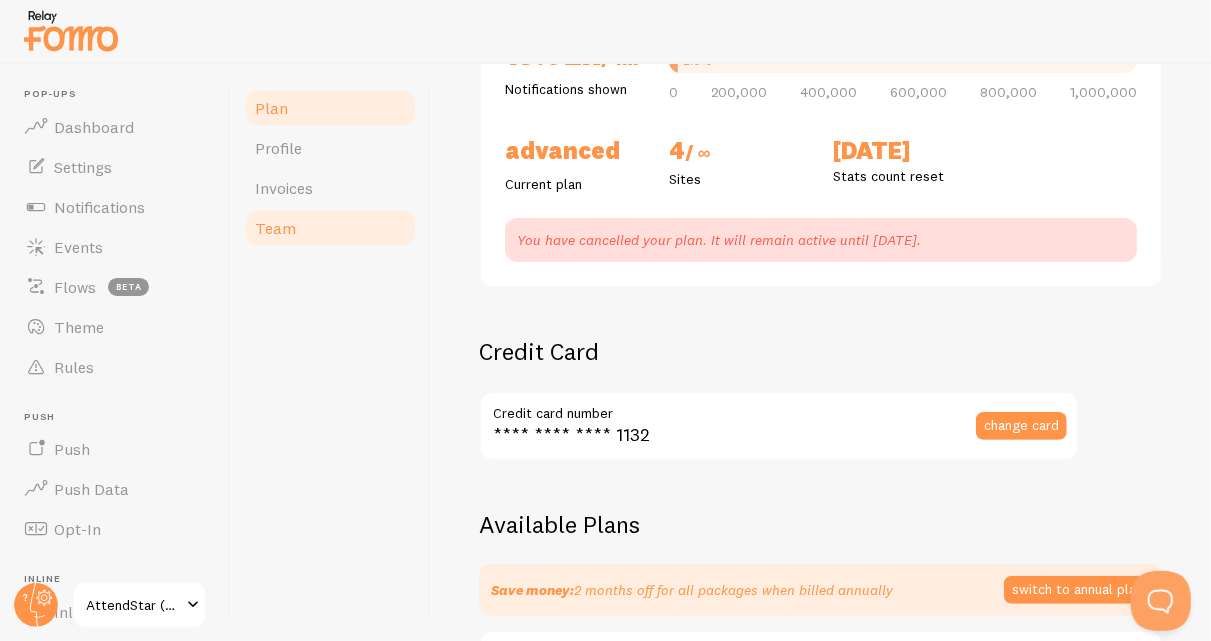 click on "Team" at bounding box center (275, 228) 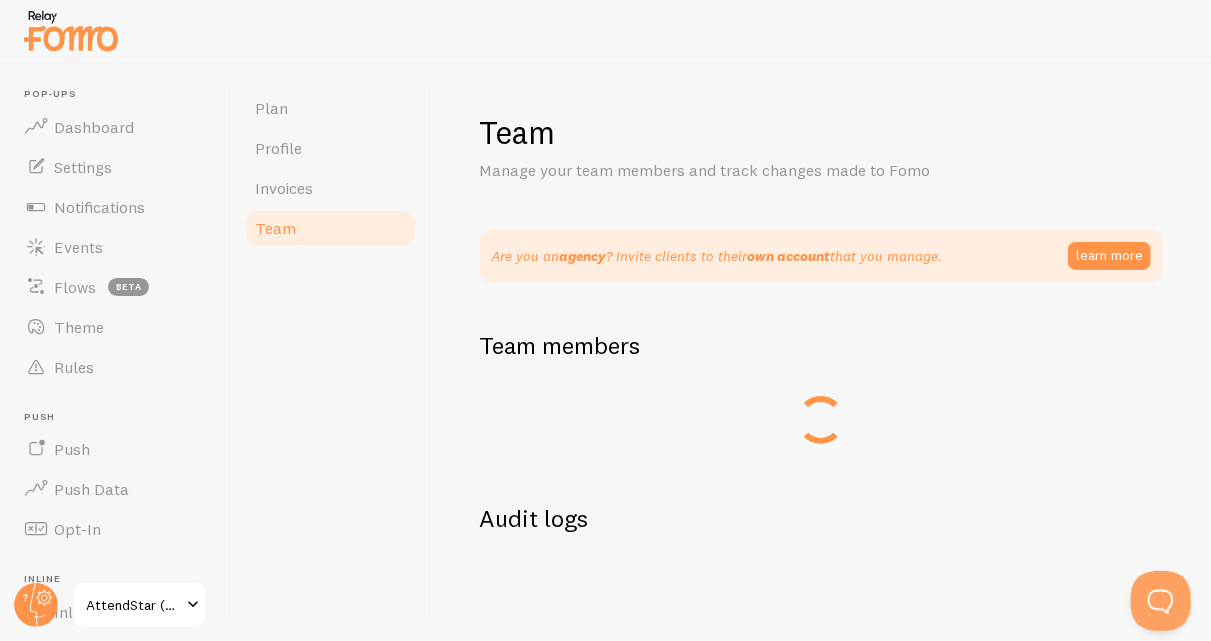 scroll, scrollTop: 0, scrollLeft: 0, axis: both 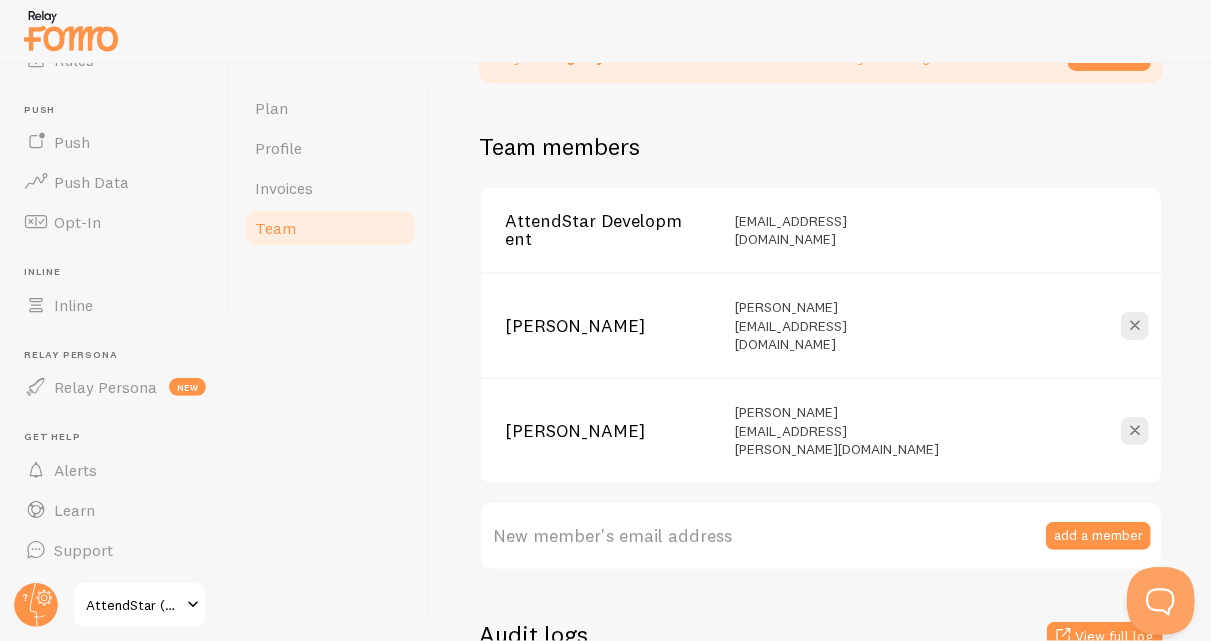 click at bounding box center (1156, 597) 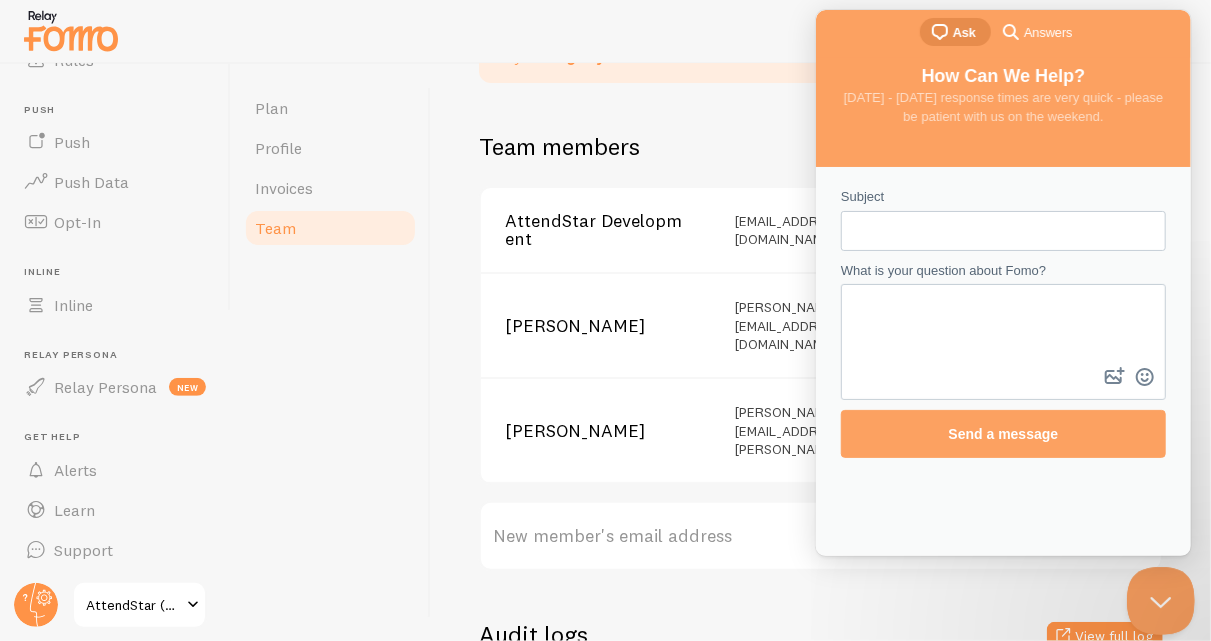 scroll, scrollTop: 0, scrollLeft: 0, axis: both 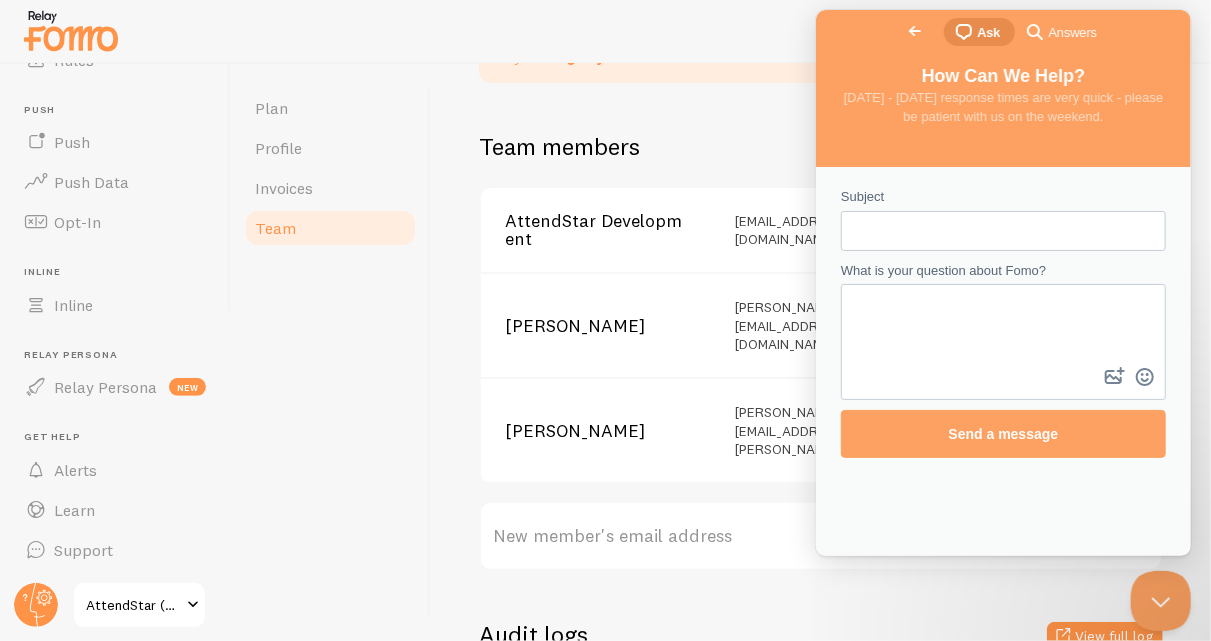 click on "Subject" at bounding box center (1002, 231) 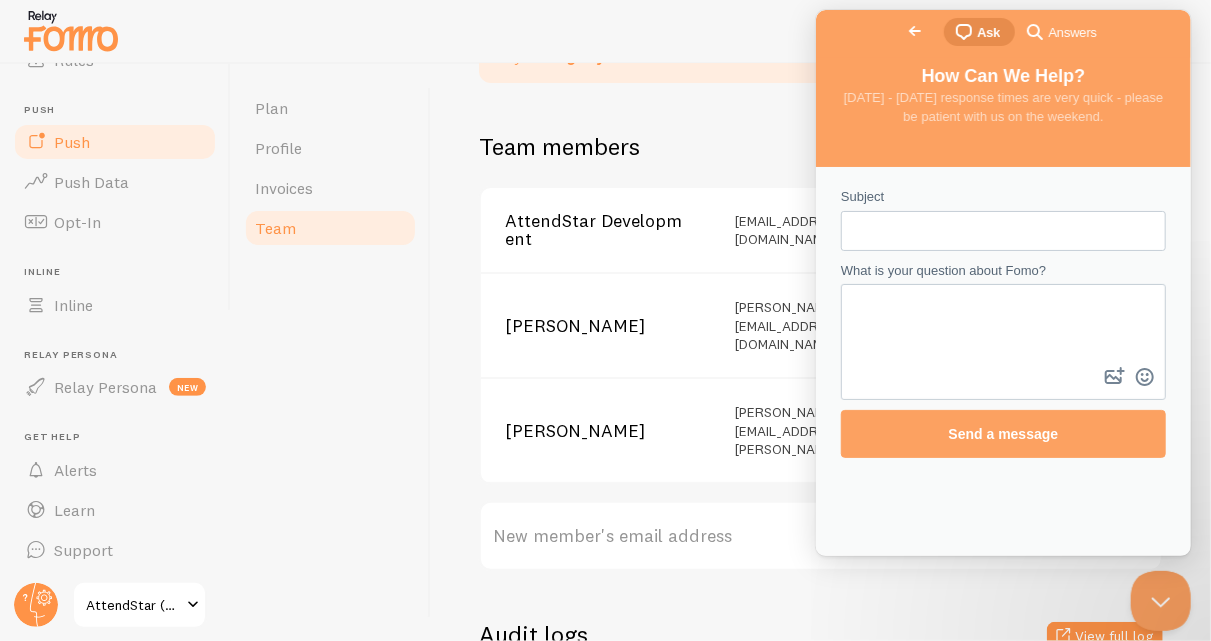 click on "Push" at bounding box center (115, 142) 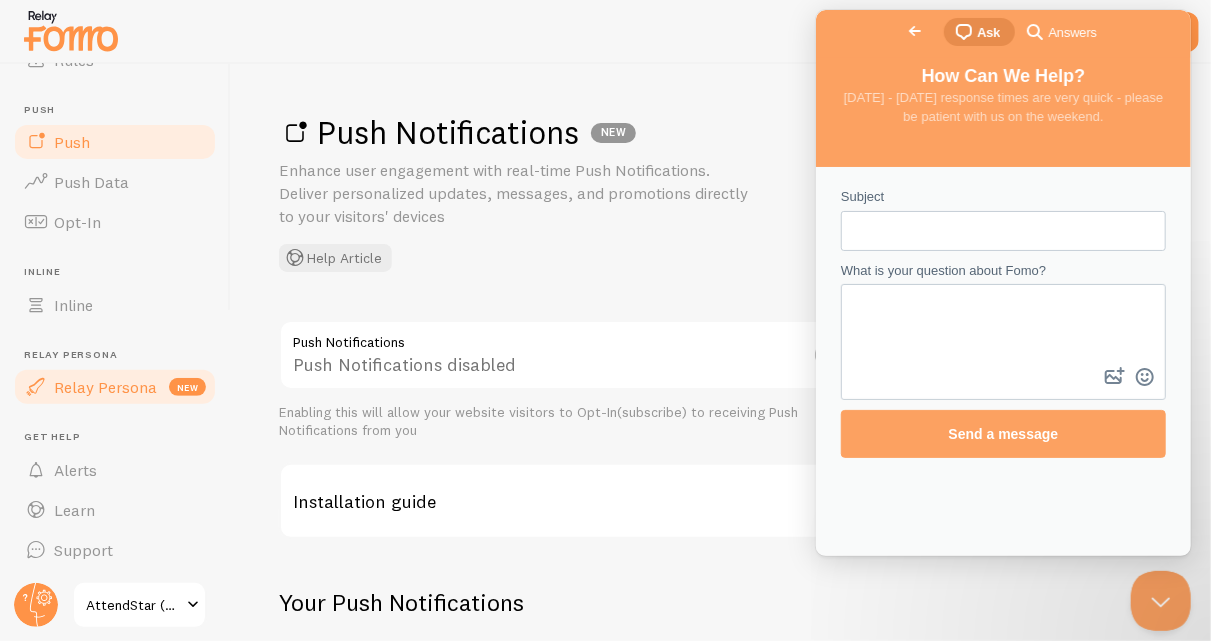 click on "Relay Persona" at bounding box center [105, 387] 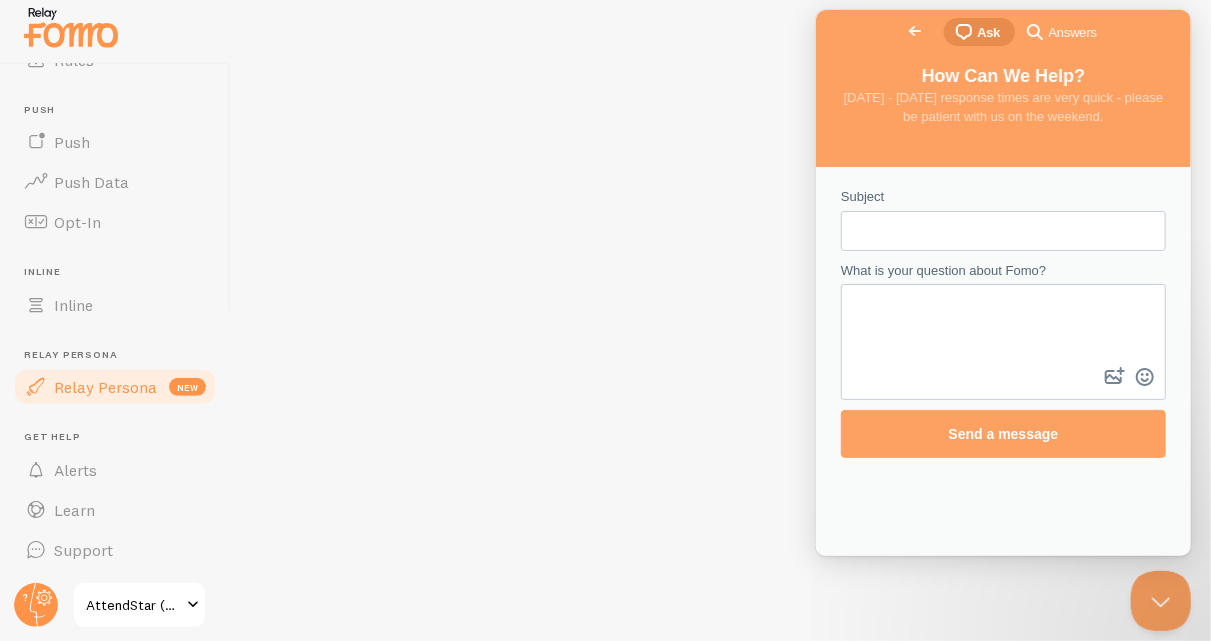 click on "Answers" at bounding box center (1071, 33) 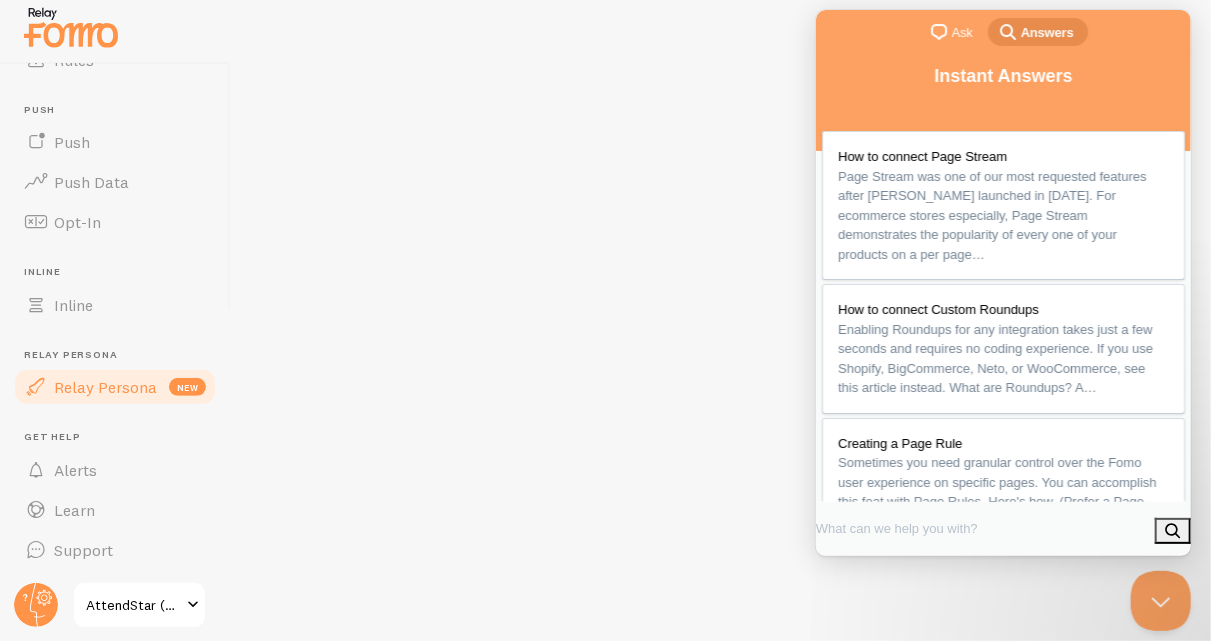 click at bounding box center [899, 528] 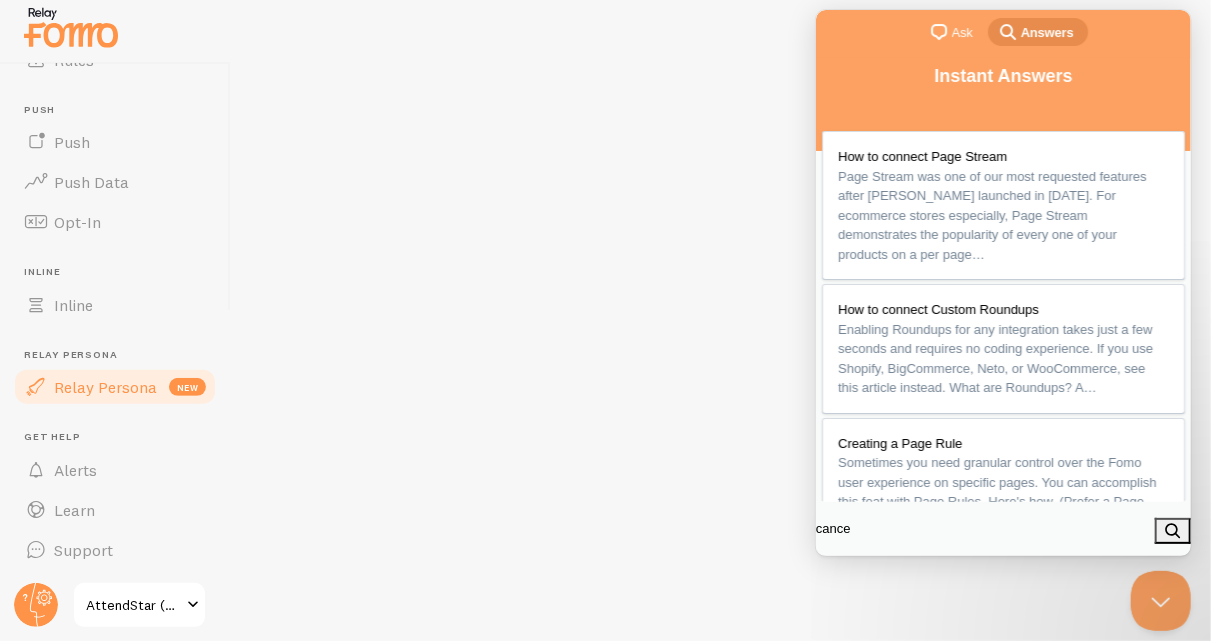 type on "cancel" 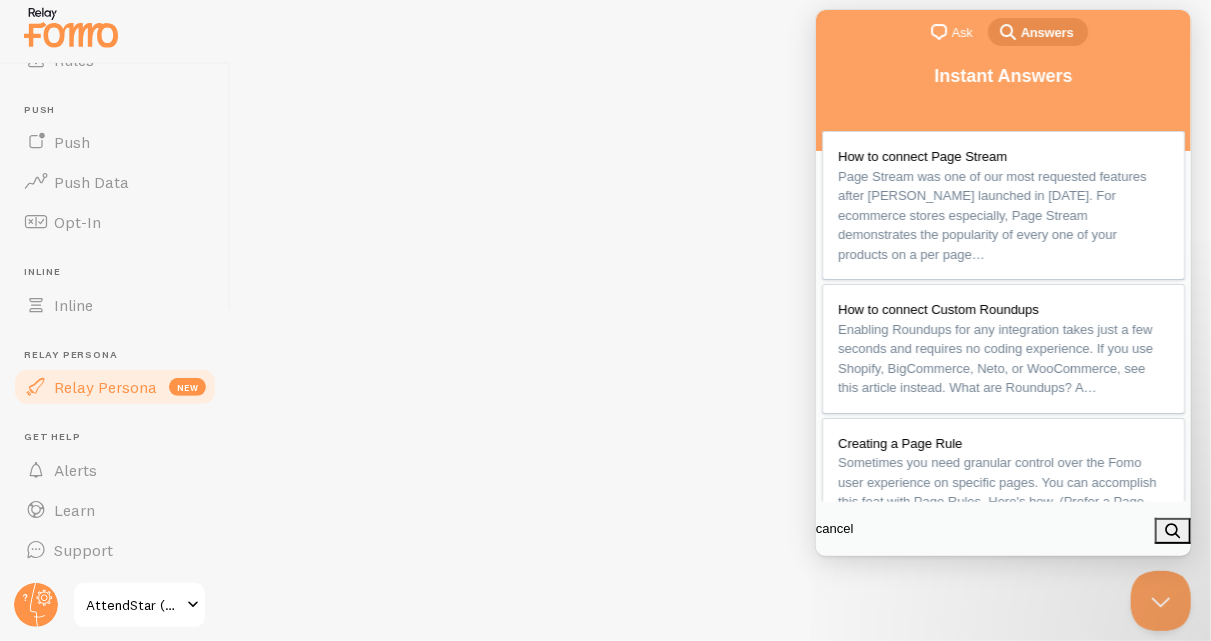 click on "search" at bounding box center [1172, 531] 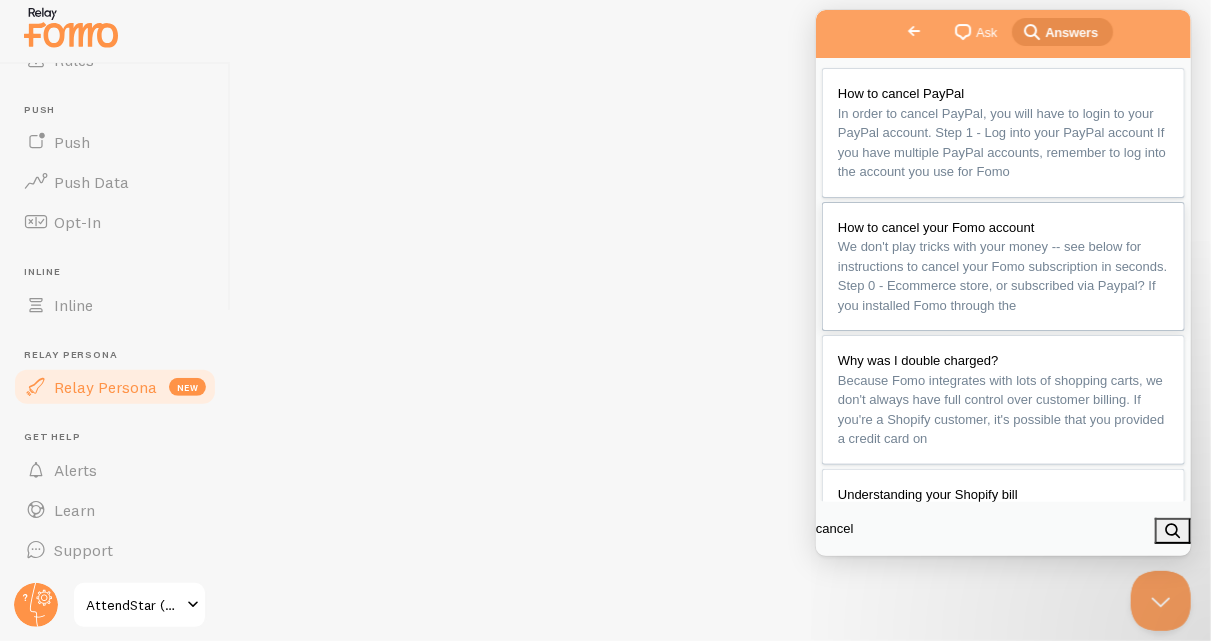 click on "How to cancel your Fomo account" at bounding box center [935, 227] 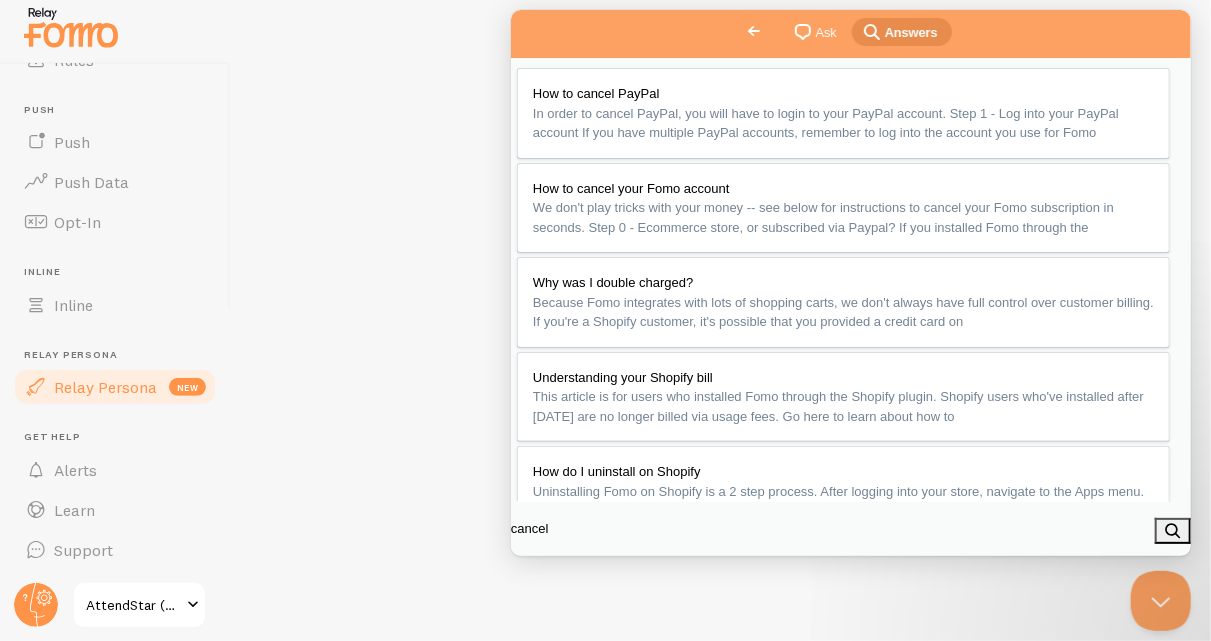 scroll, scrollTop: 2502, scrollLeft: 0, axis: vertical 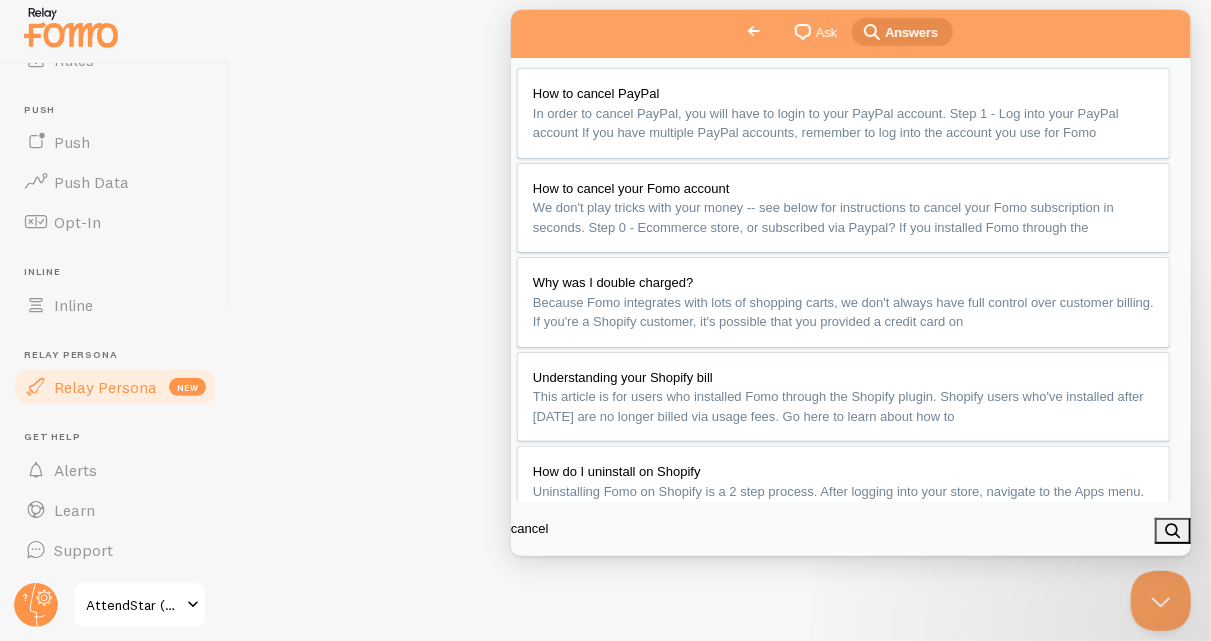 click at bounding box center (713, 3106) 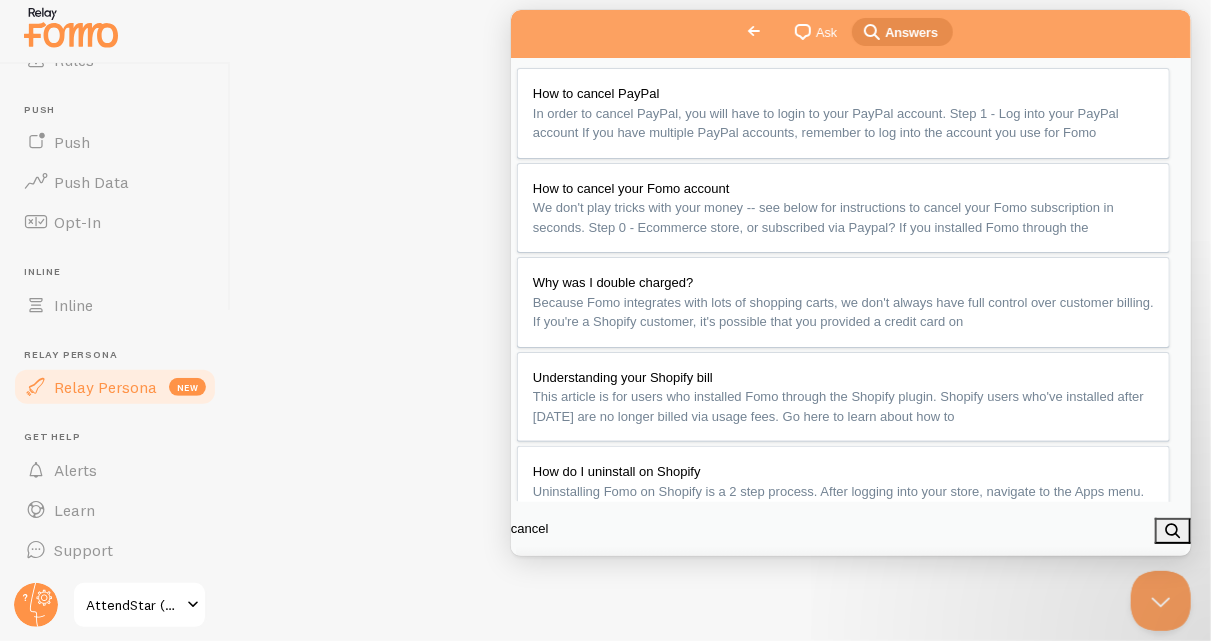 scroll, scrollTop: 1602, scrollLeft: 0, axis: vertical 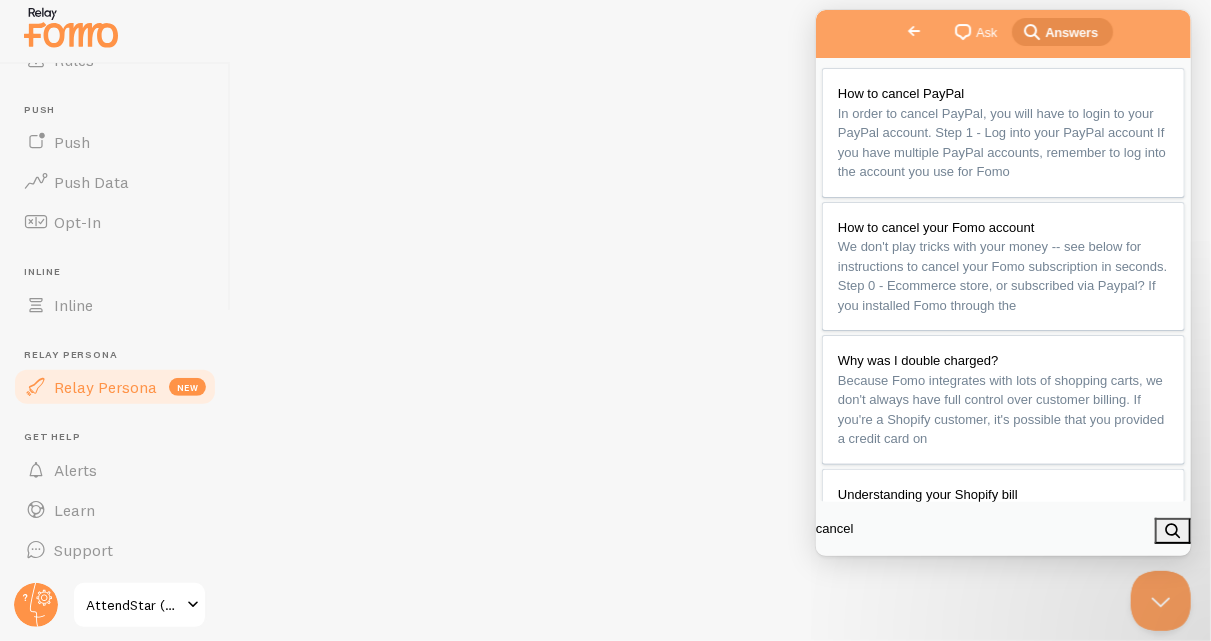 click on "Go back" at bounding box center [913, 31] 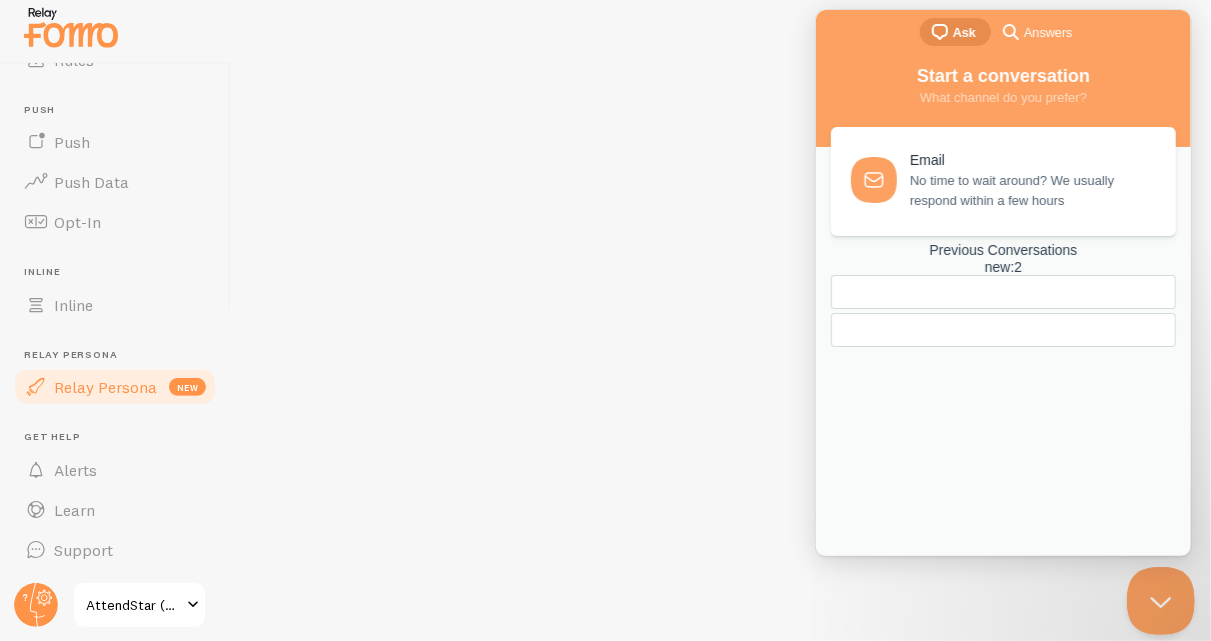click at bounding box center [1156, 597] 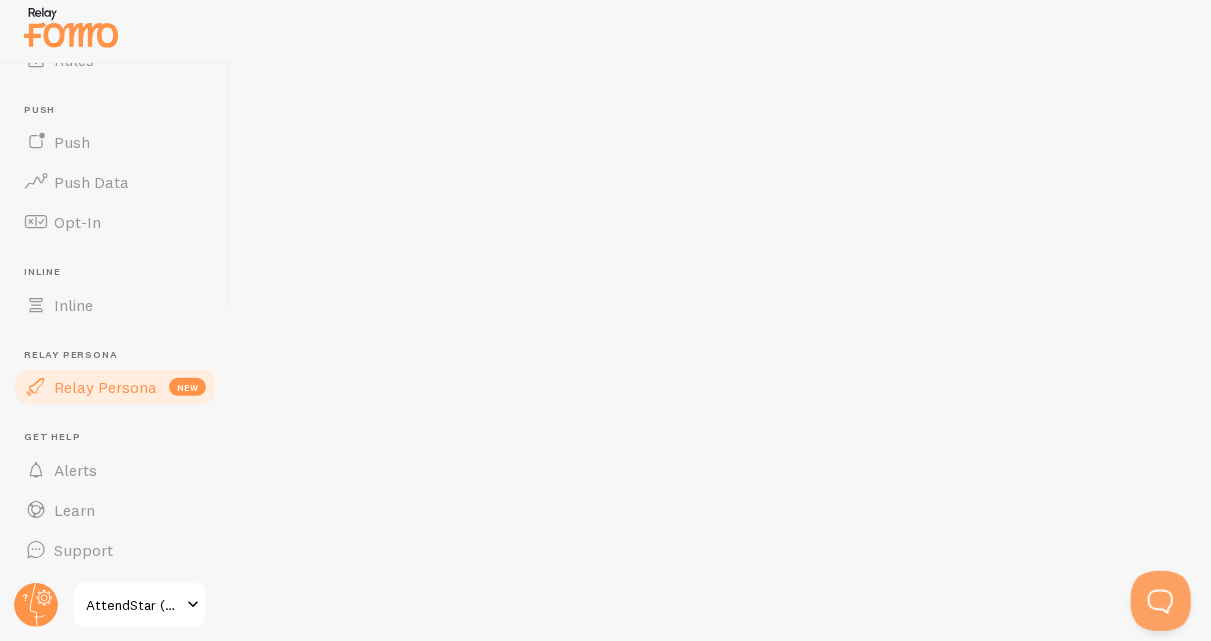 scroll, scrollTop: 0, scrollLeft: 0, axis: both 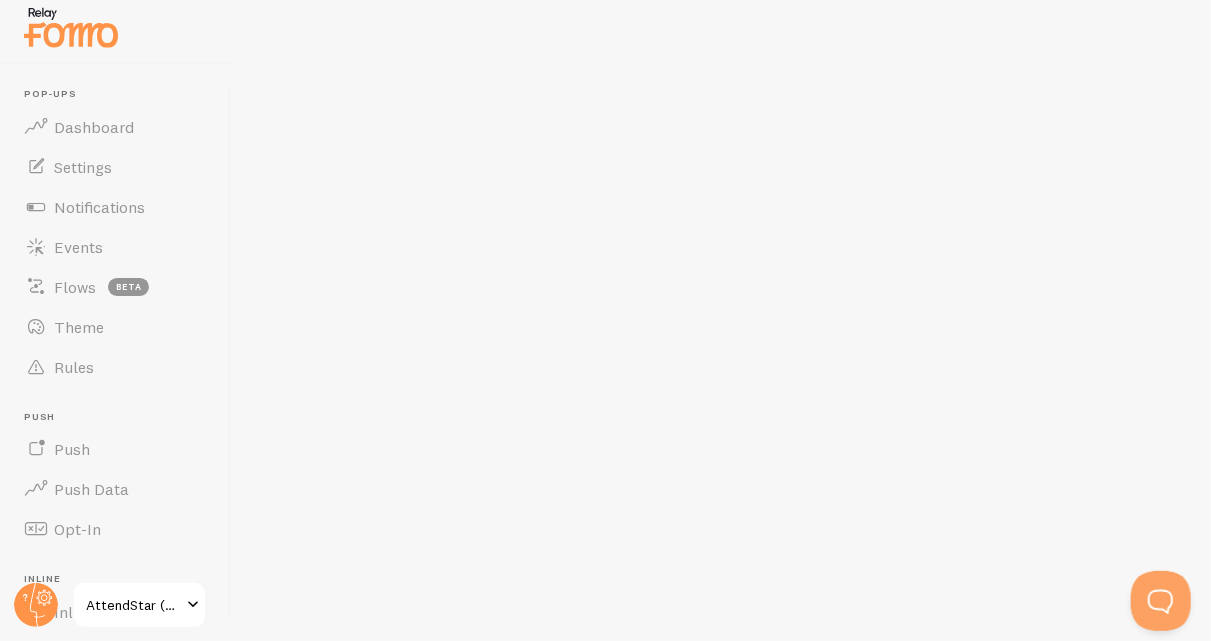 click on "Pop-ups" at bounding box center (121, 94) 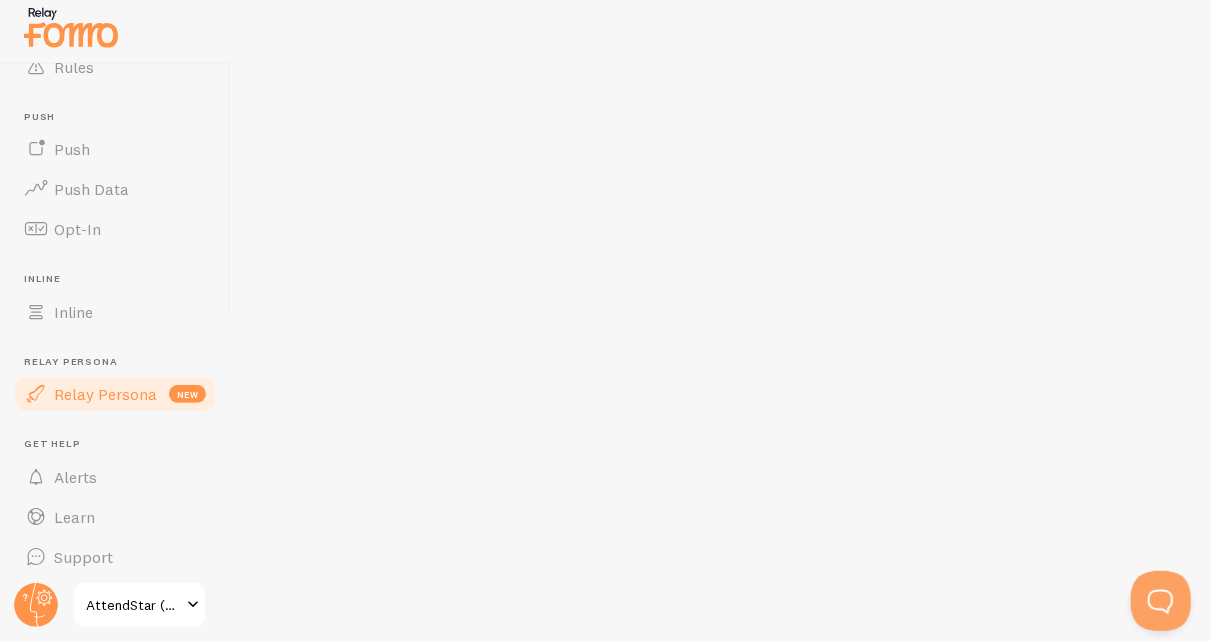 scroll, scrollTop: 307, scrollLeft: 0, axis: vertical 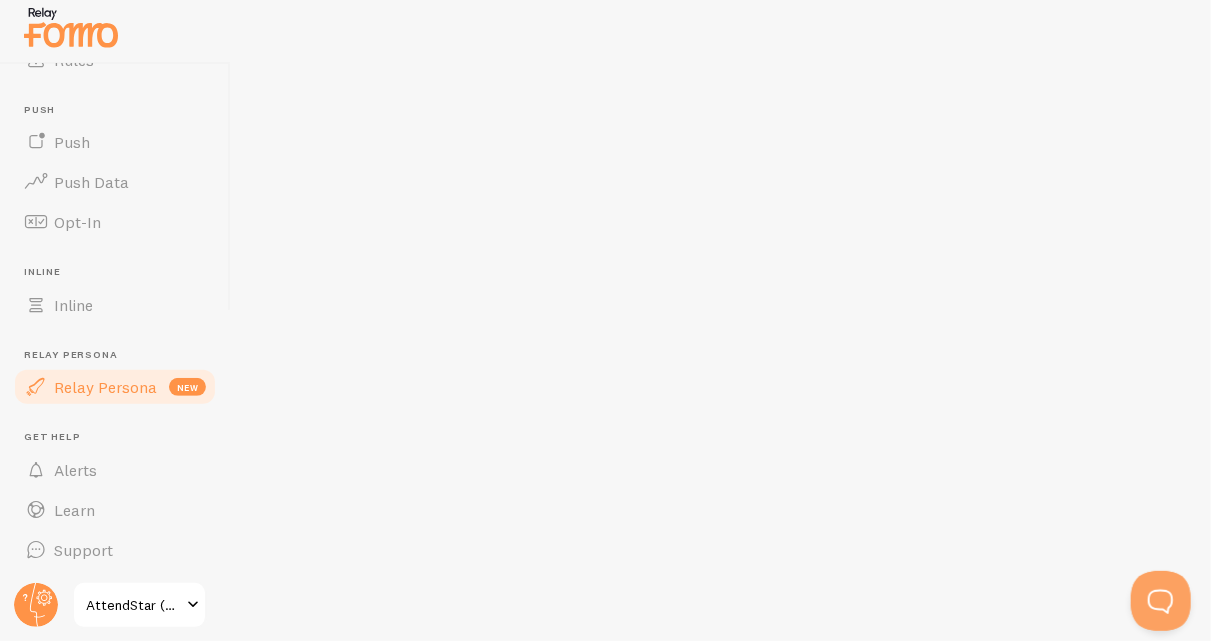 click on "AttendStar (event)" at bounding box center [133, 605] 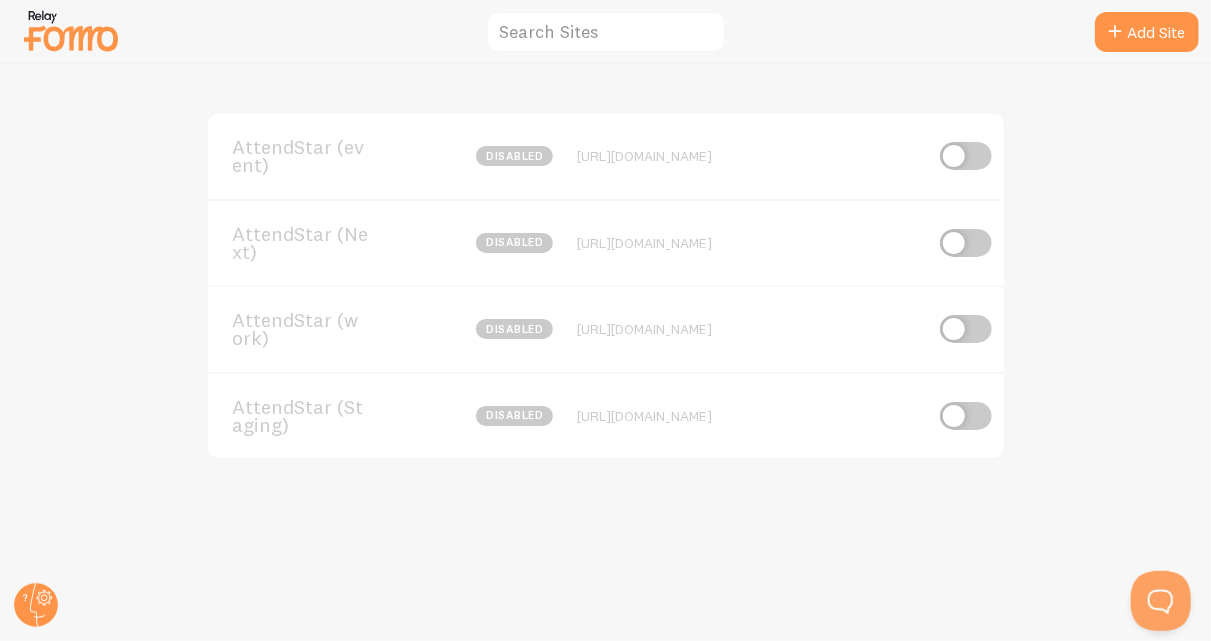 click at bounding box center [71, 30] 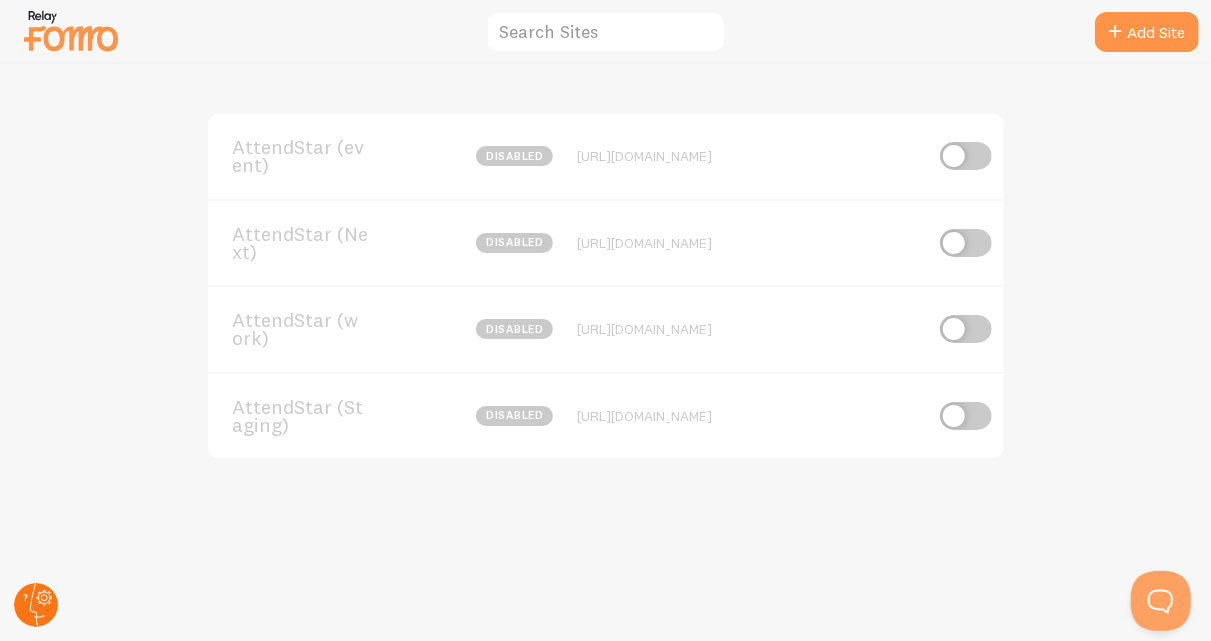 click 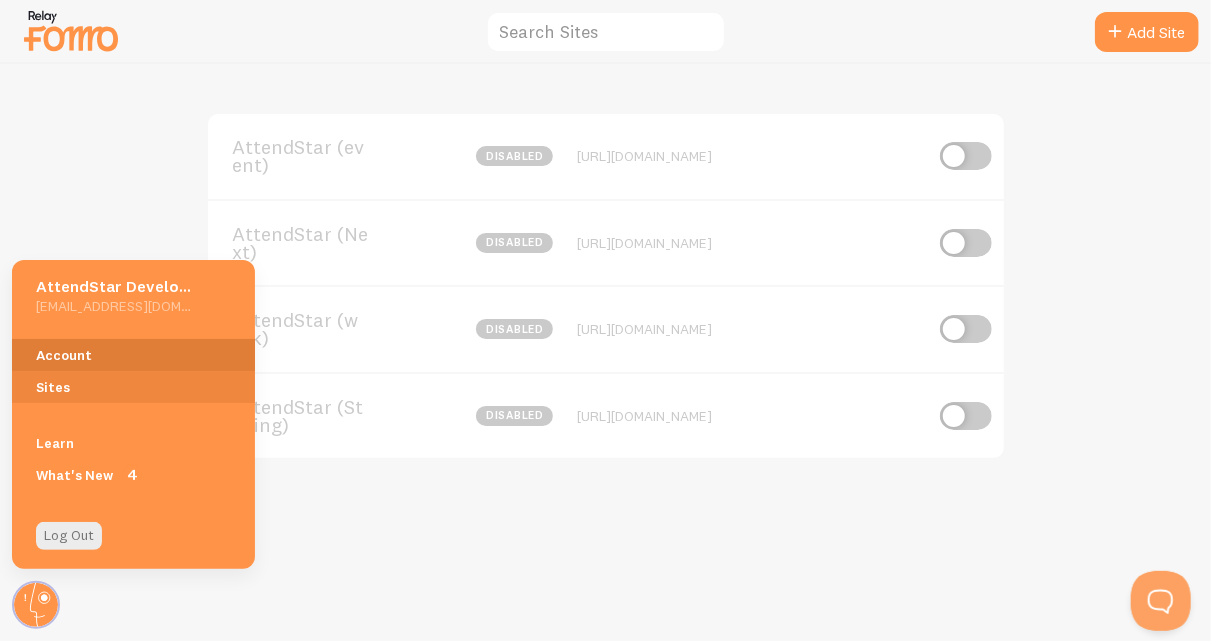 click on "Account" at bounding box center [133, 355] 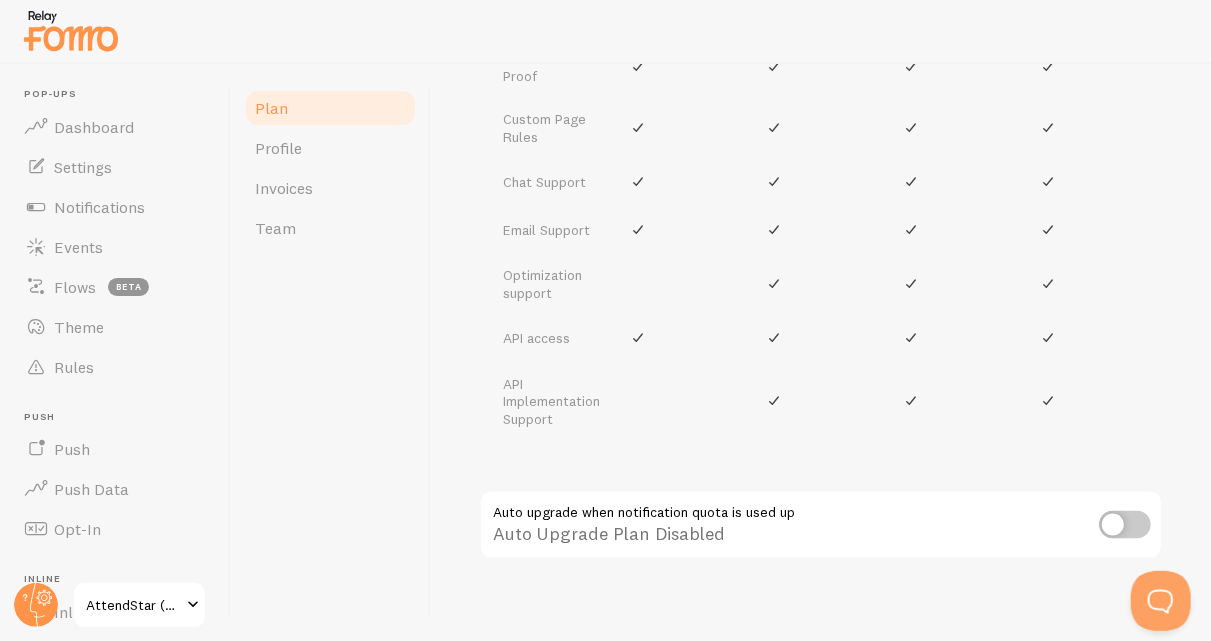 scroll, scrollTop: 1378, scrollLeft: 0, axis: vertical 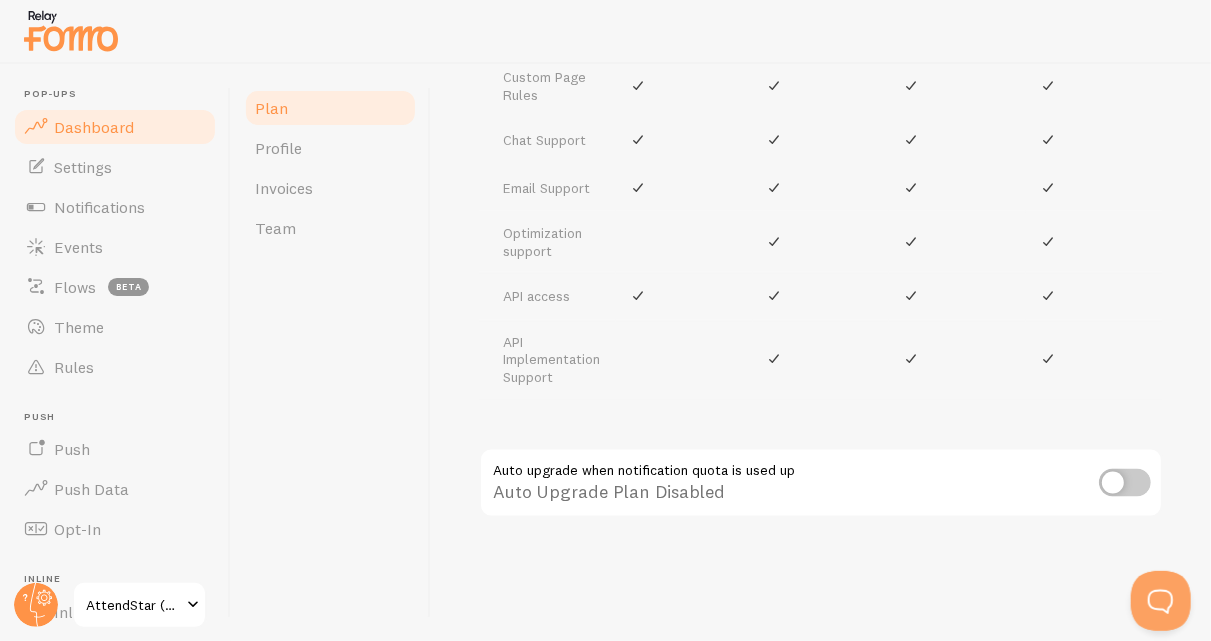 click on "Dashboard" at bounding box center (94, 127) 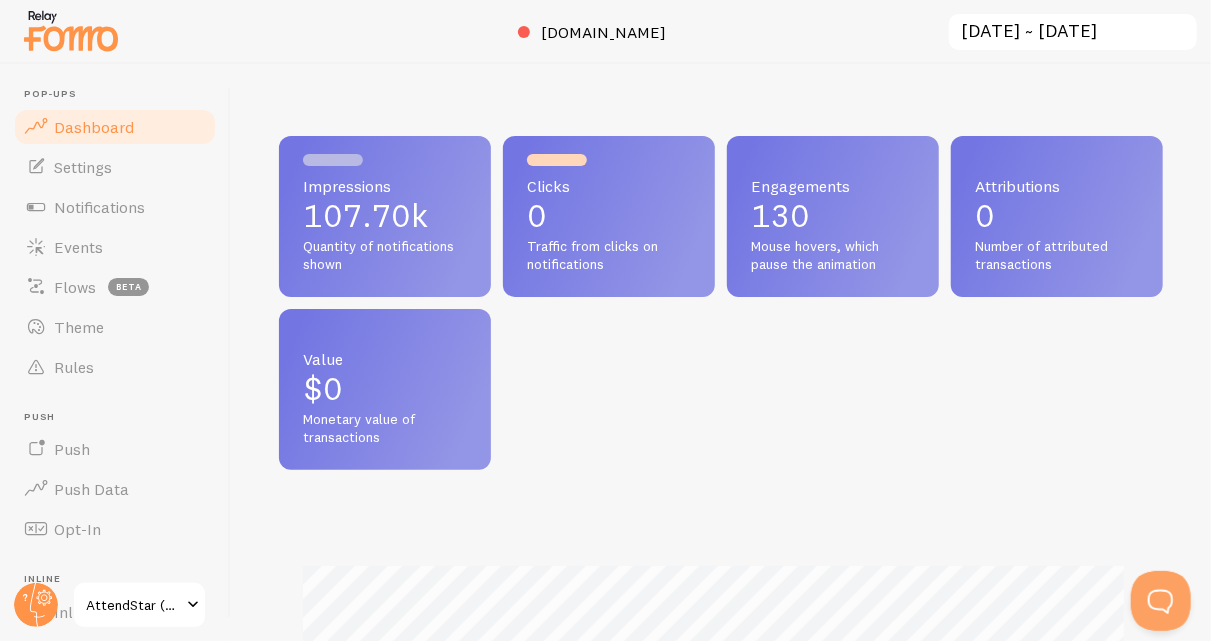 scroll, scrollTop: 999474, scrollLeft: 999130, axis: both 